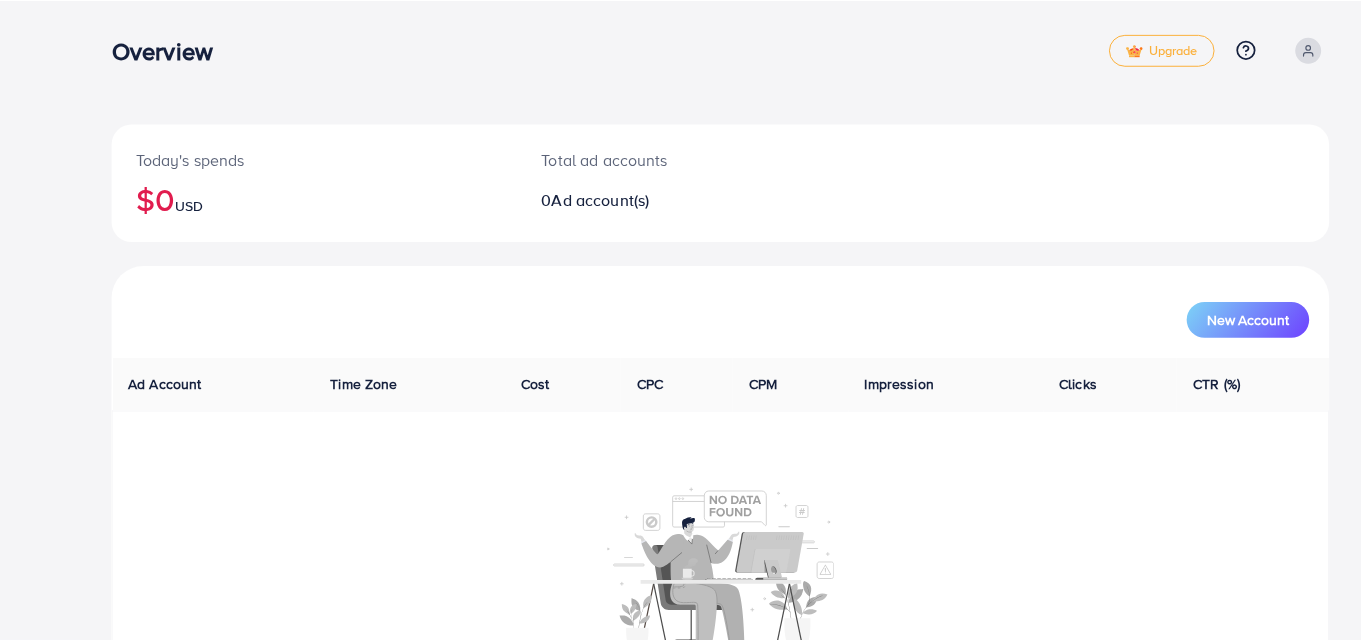 scroll, scrollTop: 0, scrollLeft: 0, axis: both 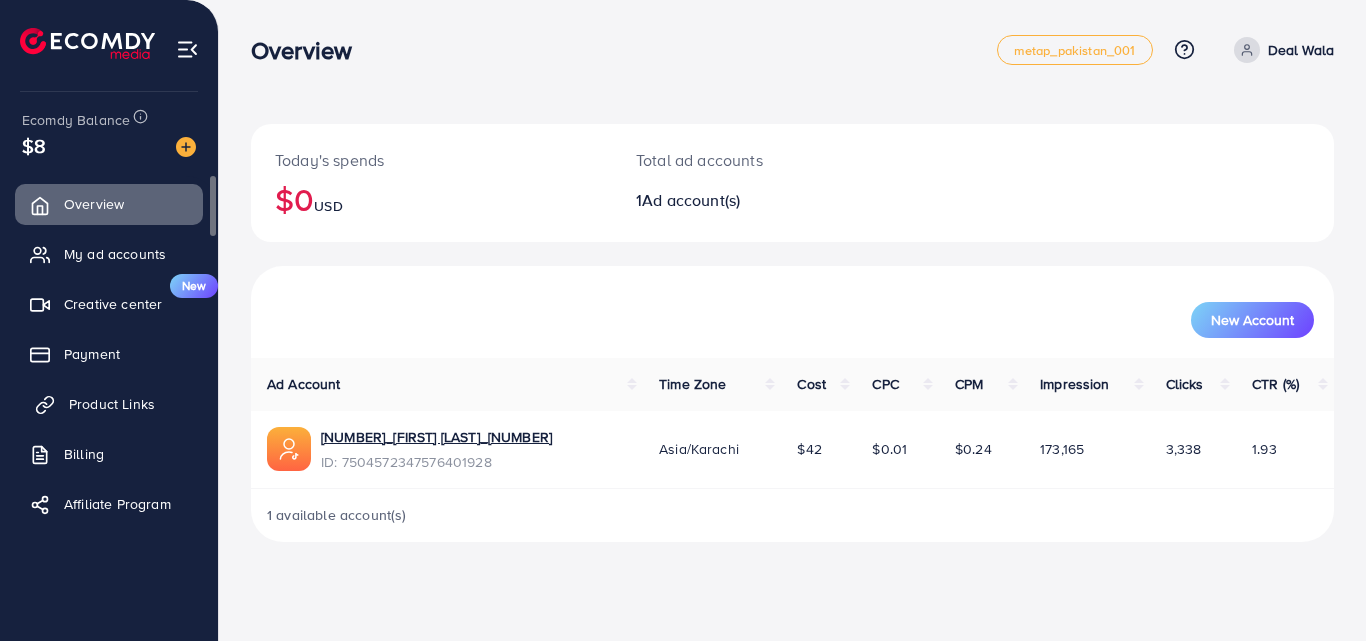 click on "Product Links" at bounding box center (112, 404) 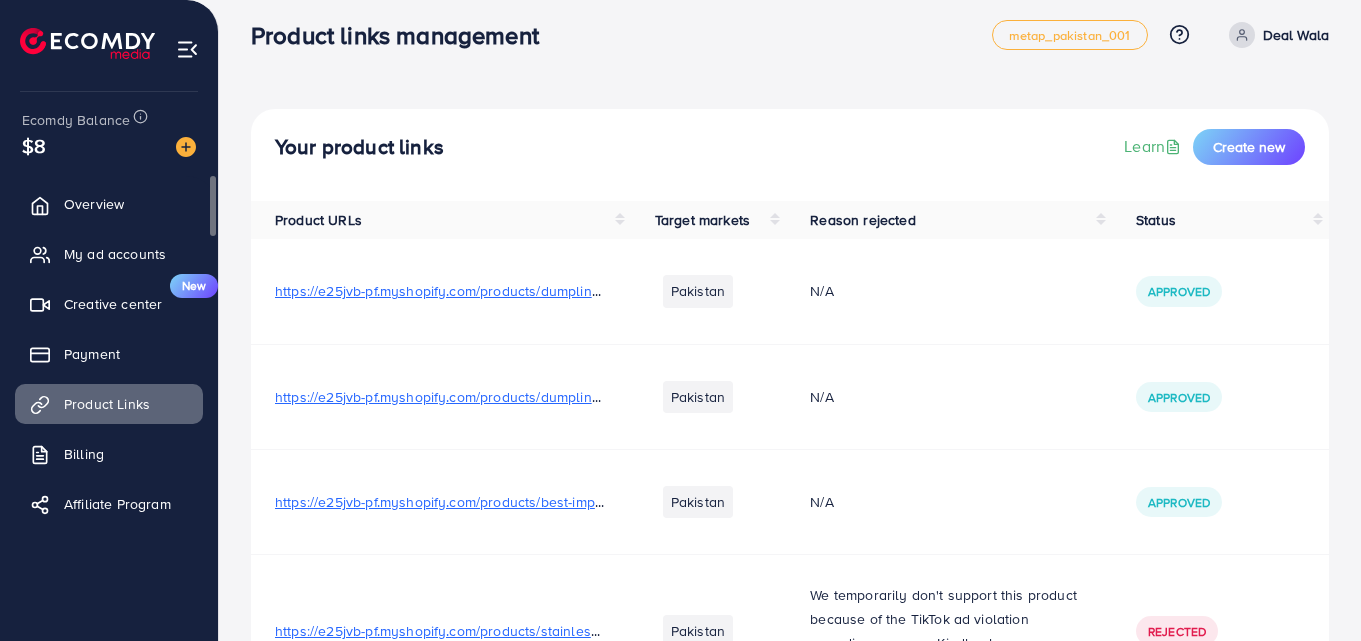 scroll, scrollTop: 0, scrollLeft: 0, axis: both 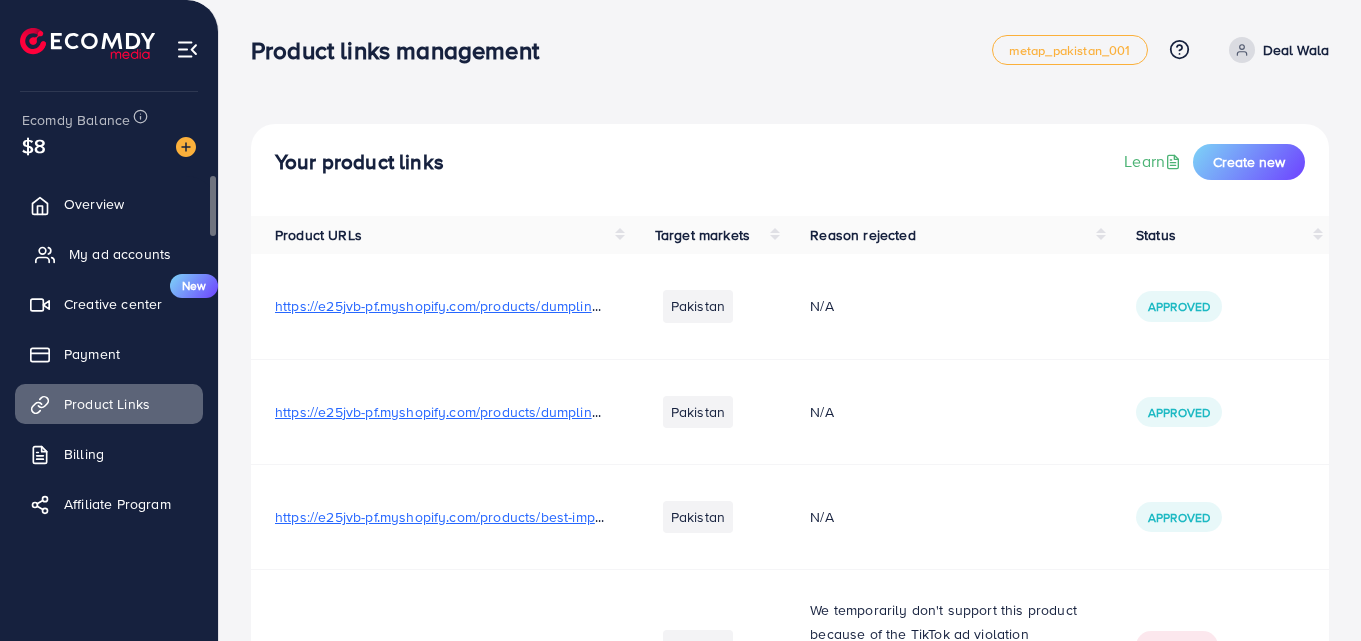 click on "My ad accounts" at bounding box center [120, 254] 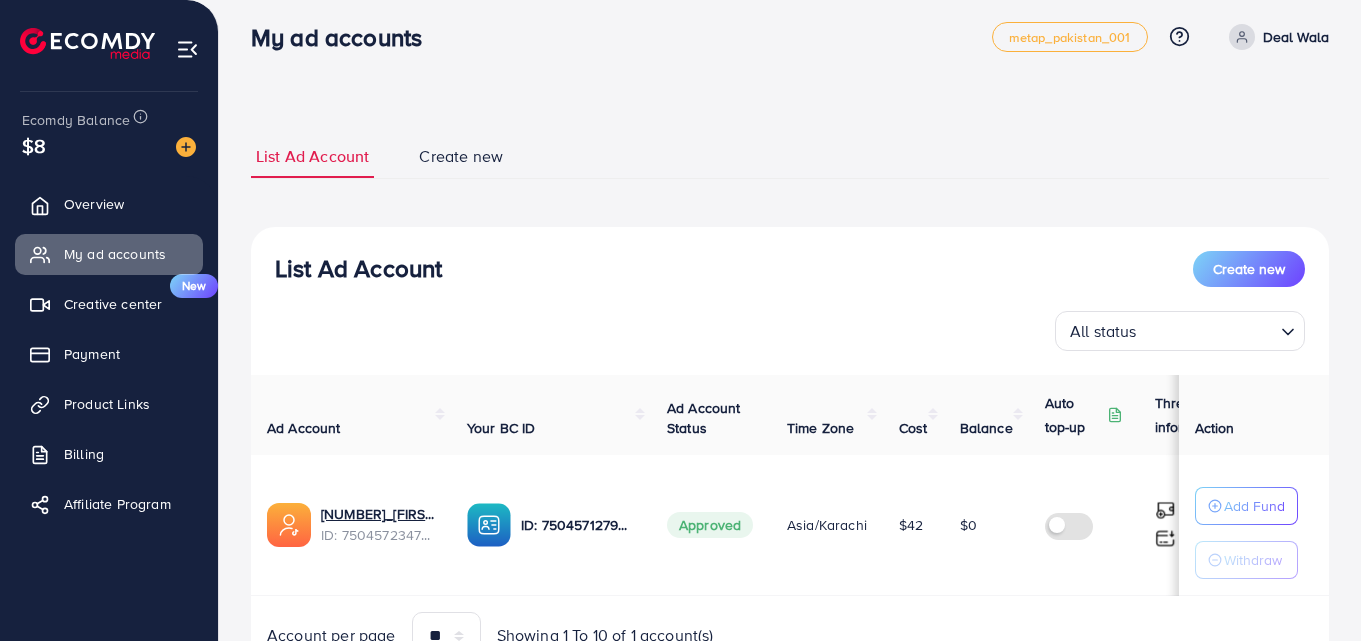 scroll, scrollTop: 117, scrollLeft: 0, axis: vertical 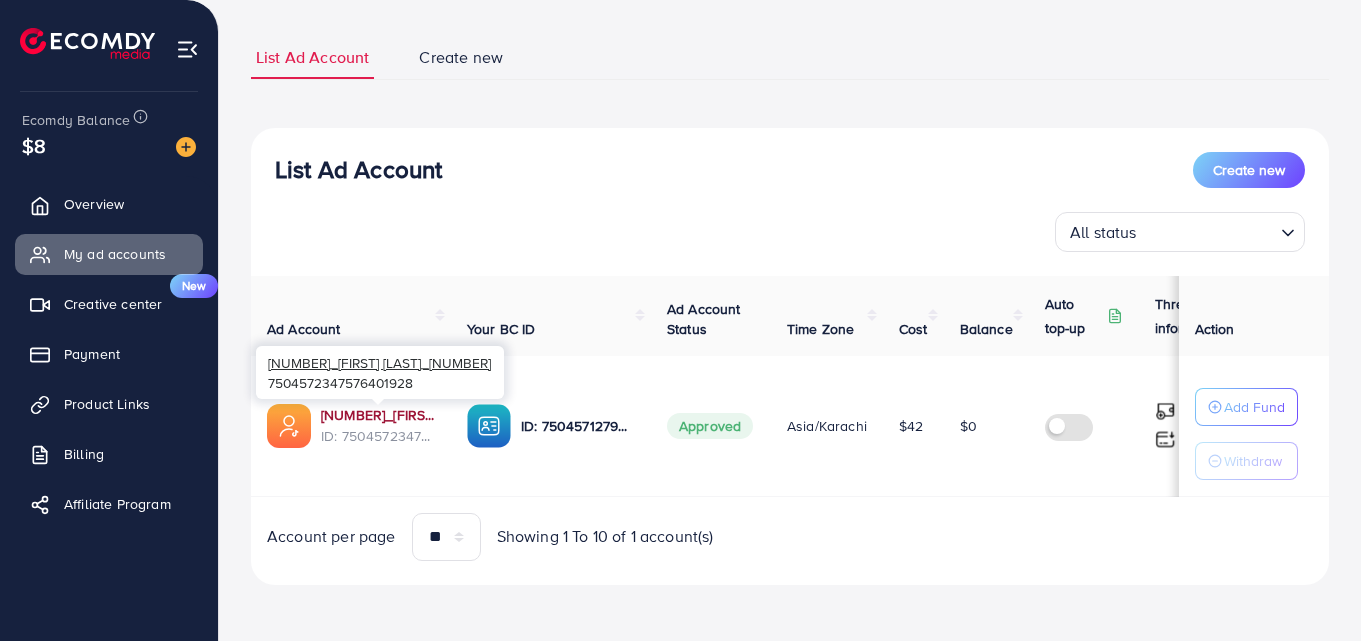 click on "[NUMBER]_[FIRST]_[LAST]_[NUMBER]" at bounding box center [378, 415] 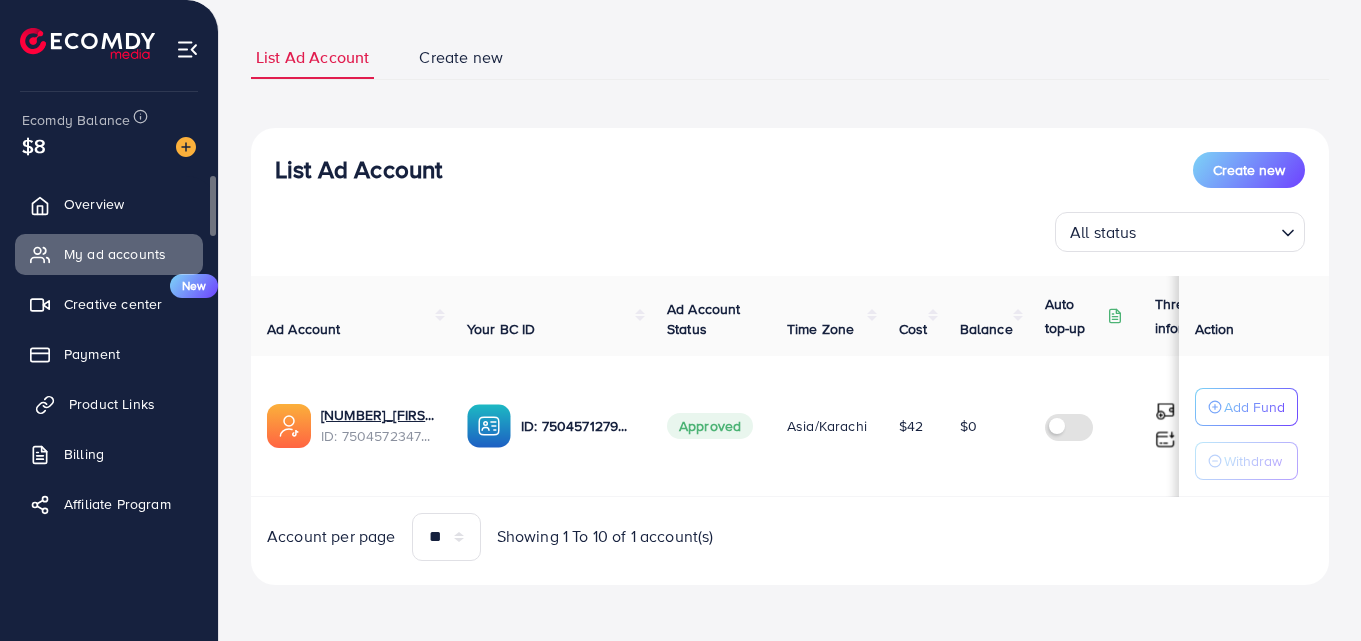 click on "Product Links" at bounding box center [112, 404] 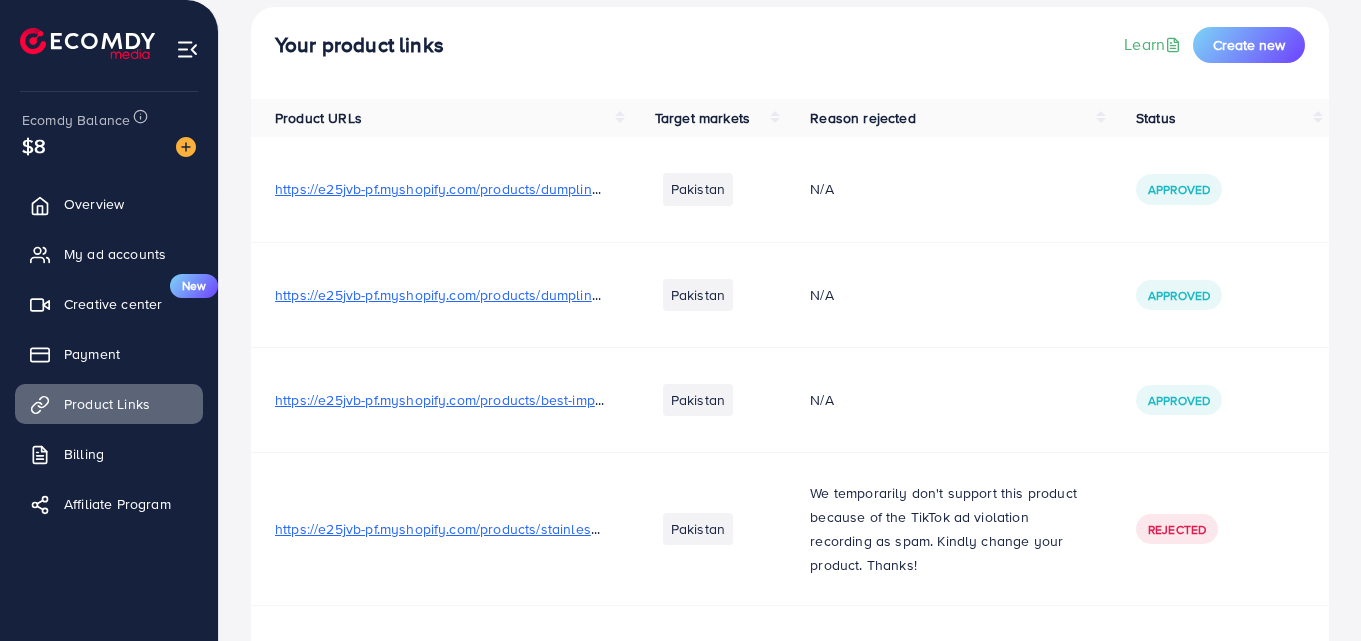 scroll, scrollTop: 0, scrollLeft: 0, axis: both 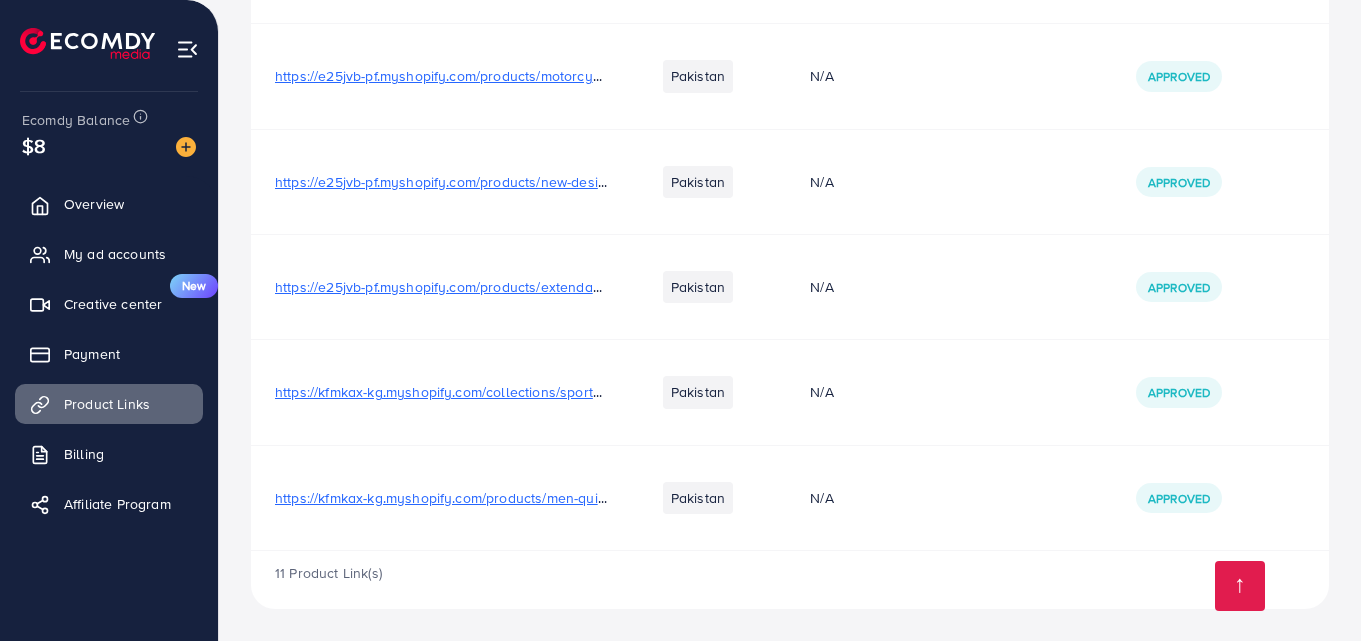 drag, startPoint x: 515, startPoint y: 200, endPoint x: 562, endPoint y: 507, distance: 310.57687 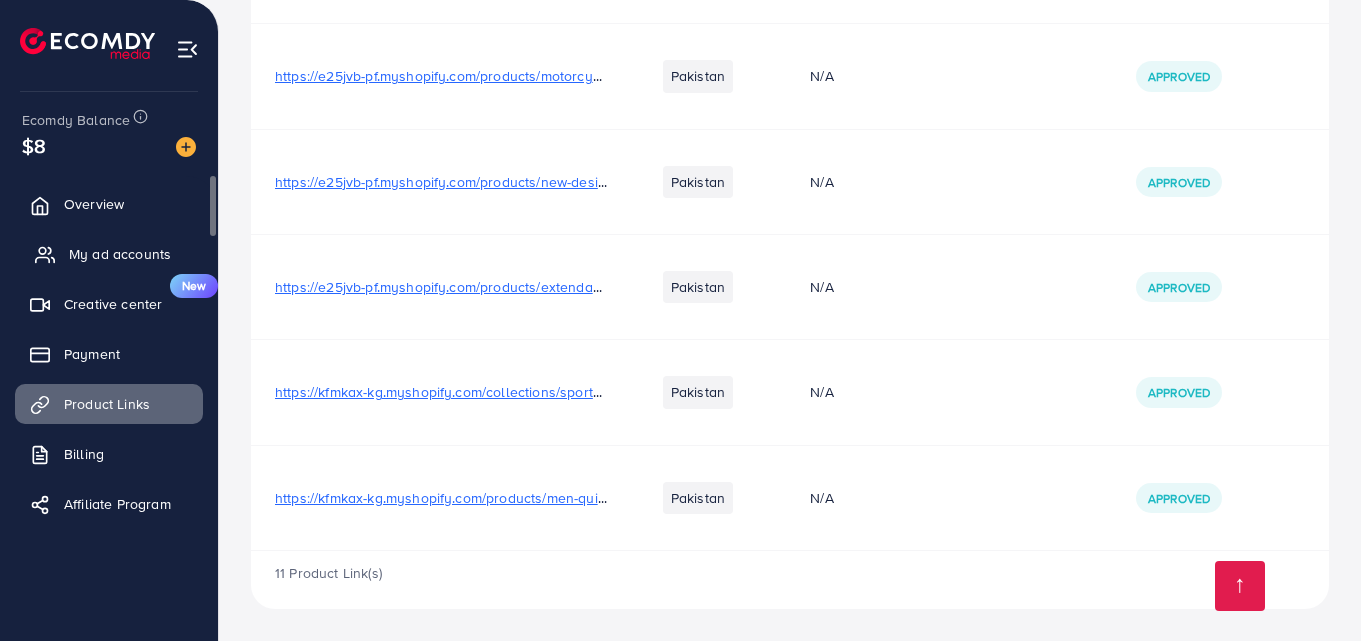 click on "My ad accounts" at bounding box center [109, 254] 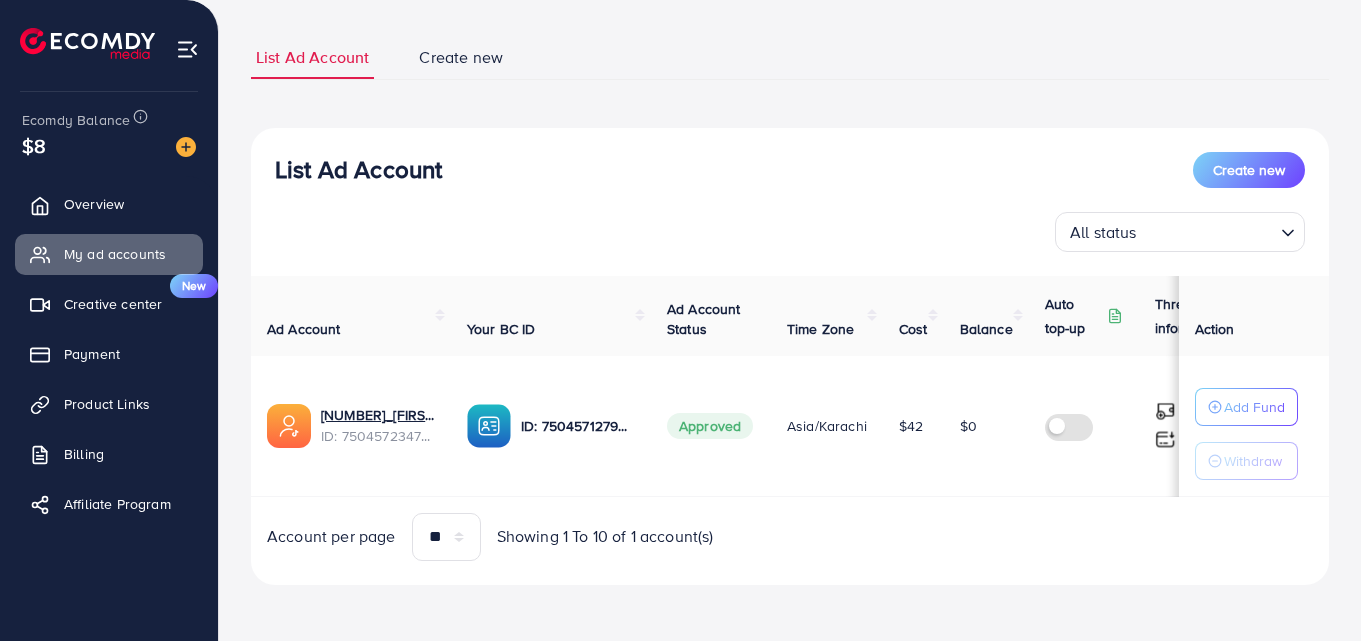 scroll, scrollTop: 117, scrollLeft: 0, axis: vertical 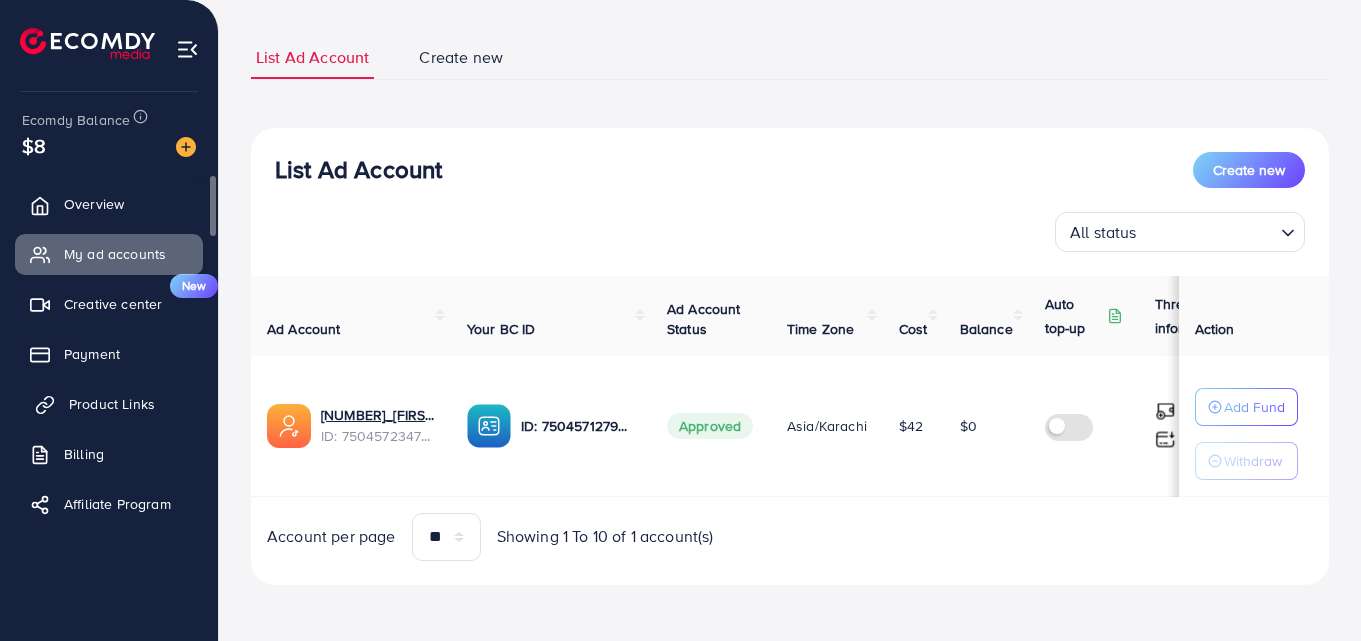 click on "Product Links" at bounding box center [112, 404] 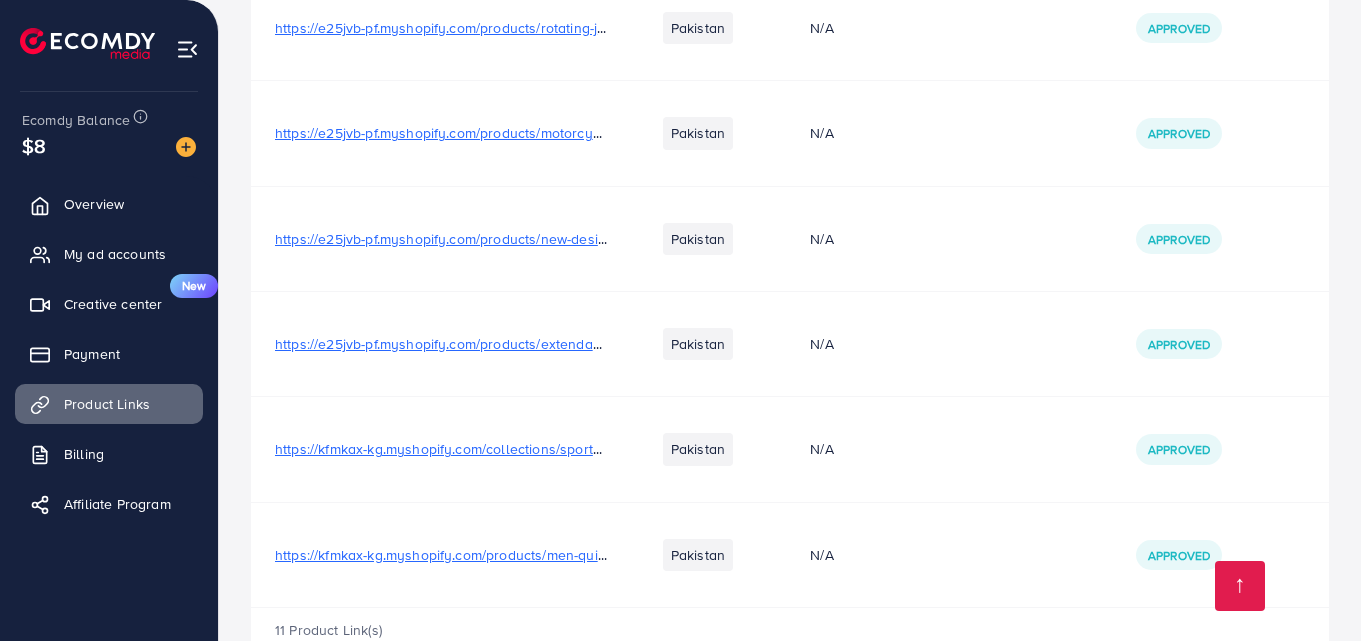 scroll, scrollTop: 957, scrollLeft: 0, axis: vertical 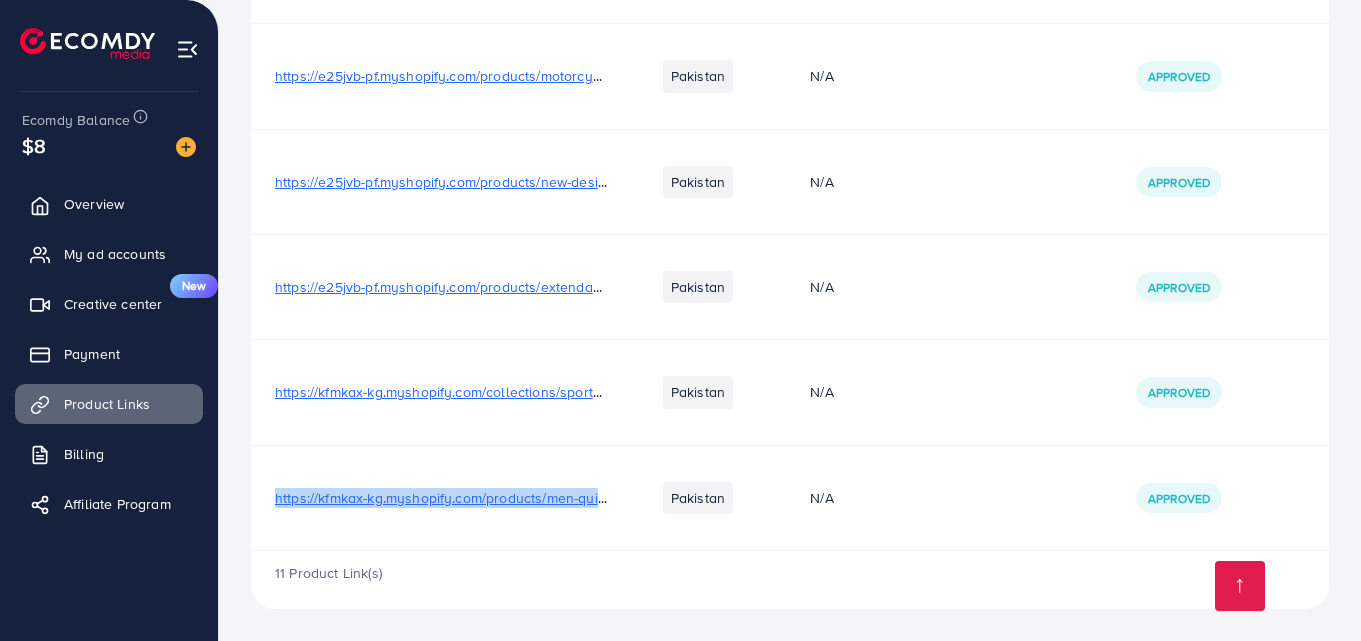 drag, startPoint x: 264, startPoint y: 478, endPoint x: 751, endPoint y: 441, distance: 488.40353 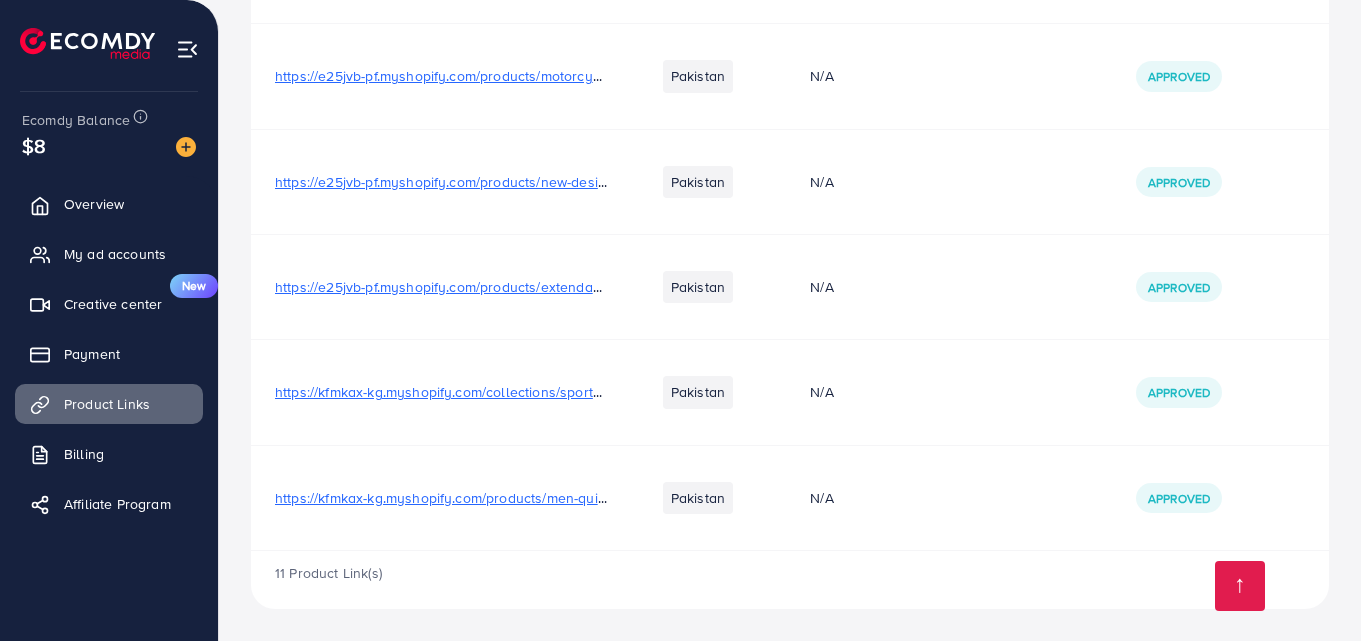 click on "N/A" at bounding box center [949, 392] 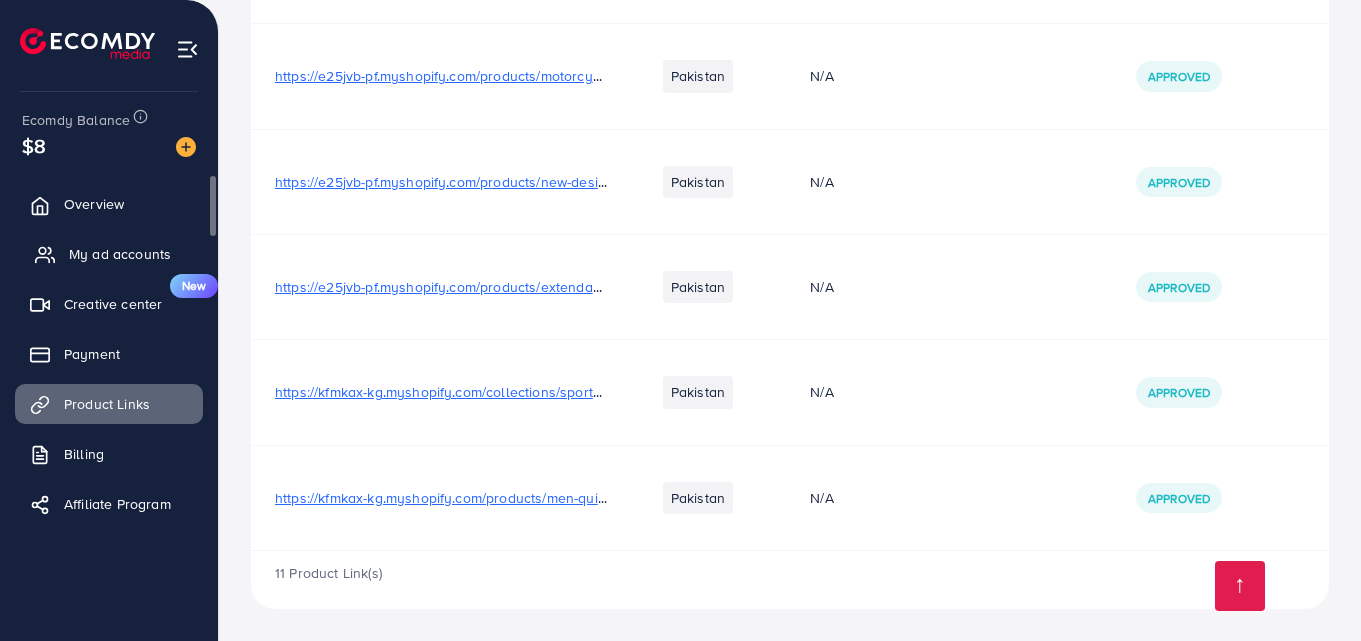 click on "My ad accounts" at bounding box center [120, 254] 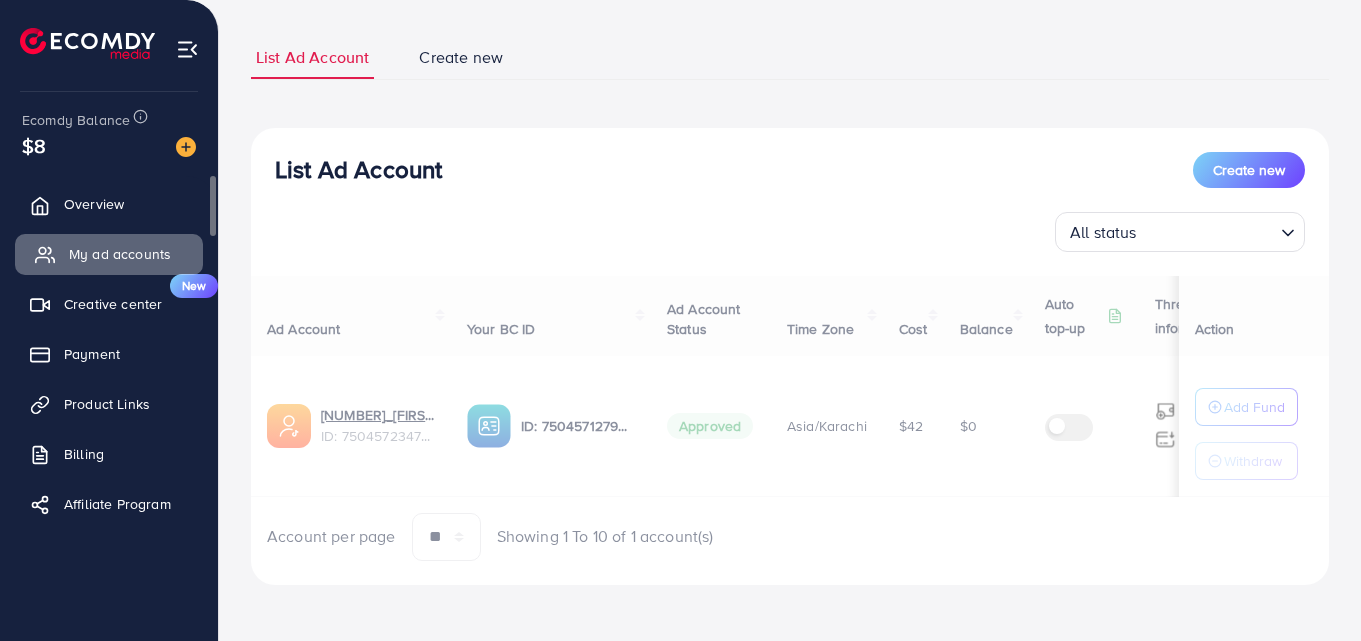 scroll, scrollTop: 0, scrollLeft: 0, axis: both 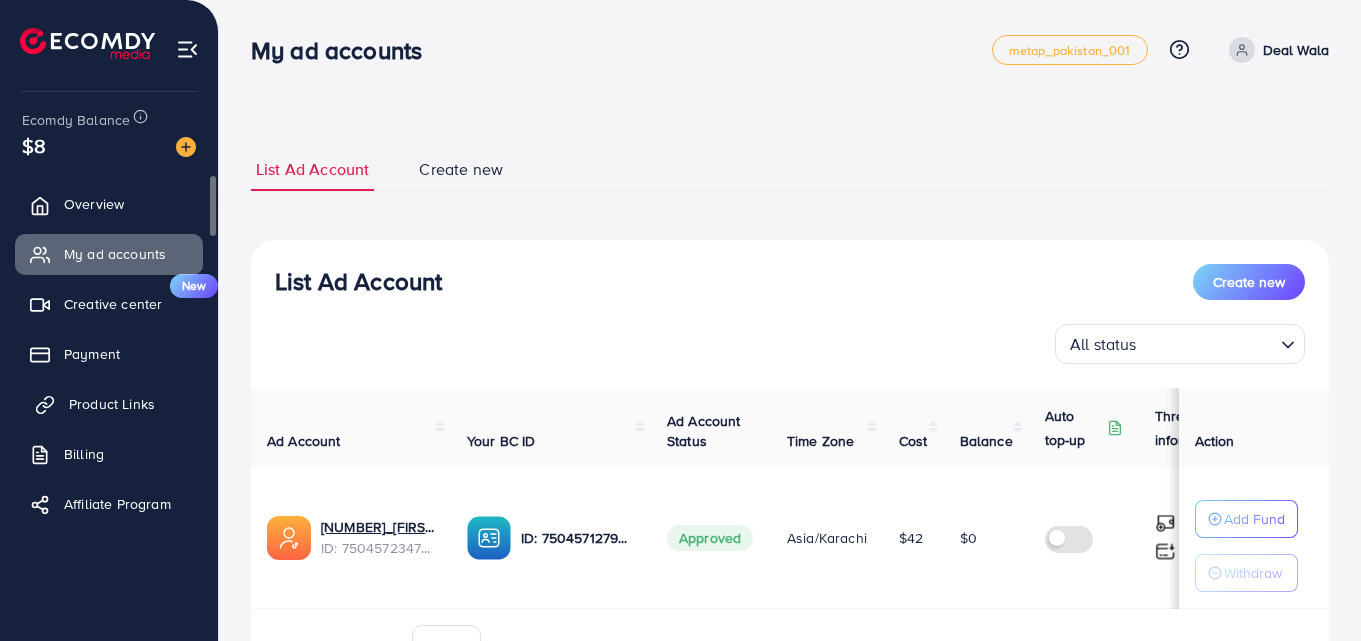 click on "Product Links" at bounding box center [112, 404] 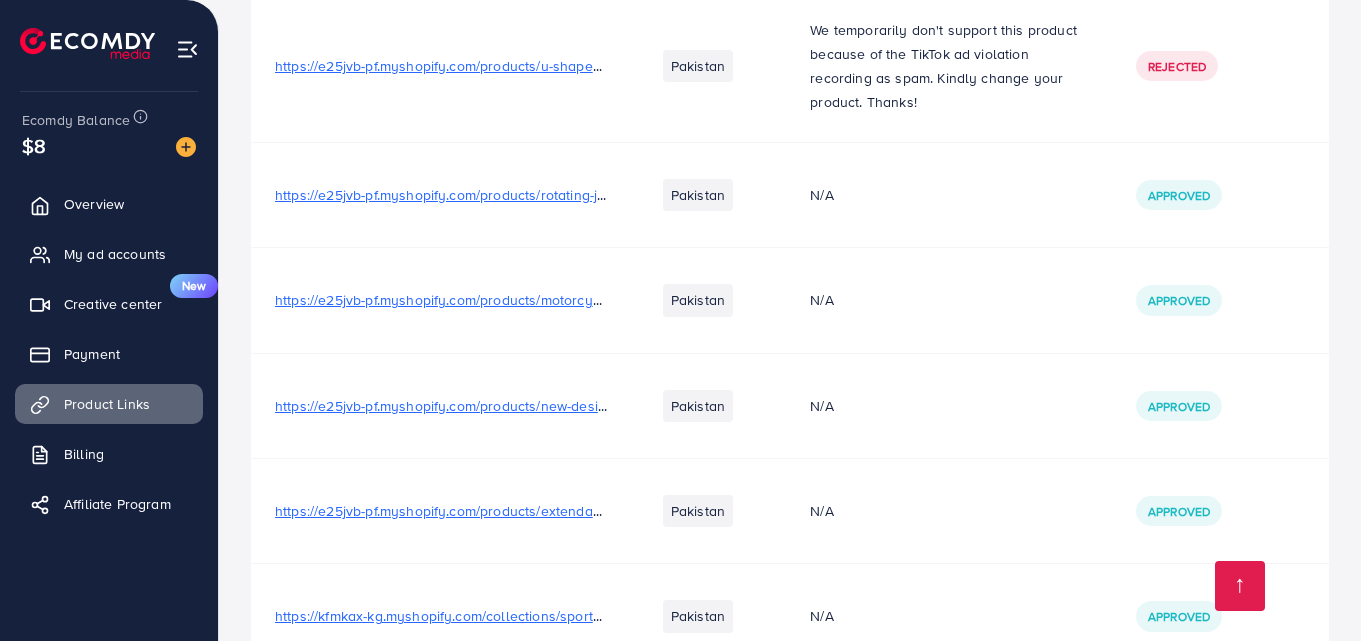 scroll, scrollTop: 57, scrollLeft: 0, axis: vertical 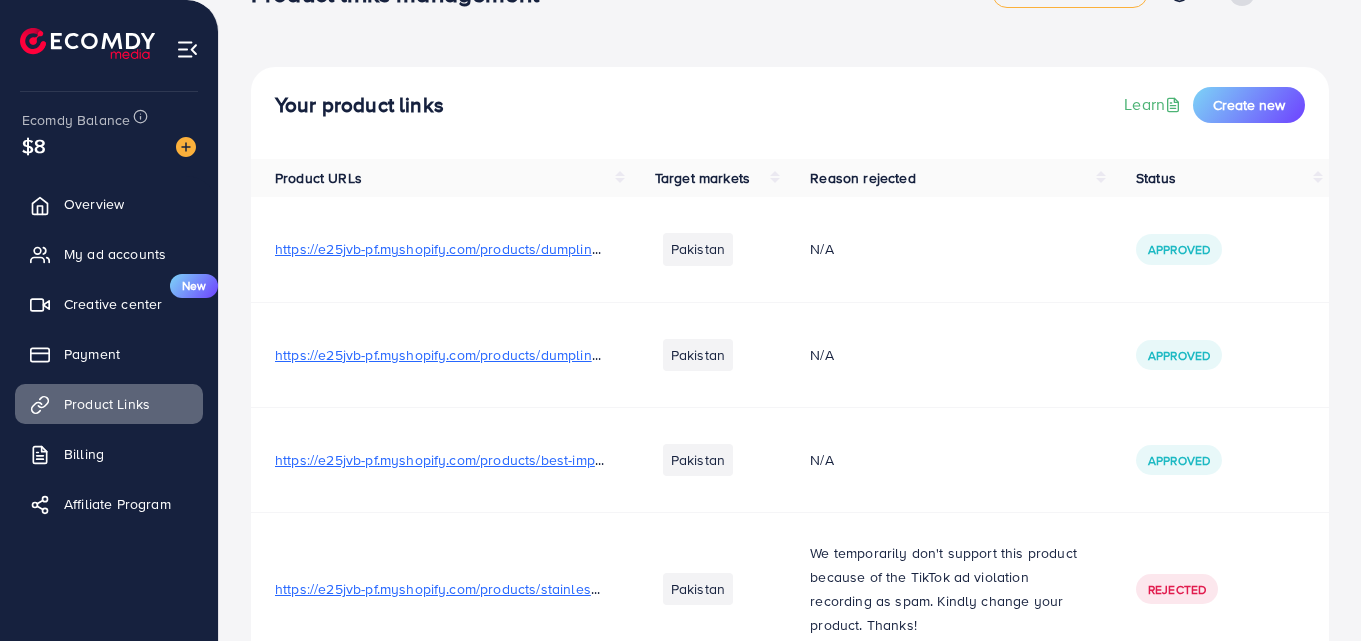 click on "Your product links   Learn   Create new" at bounding box center (790, 113) 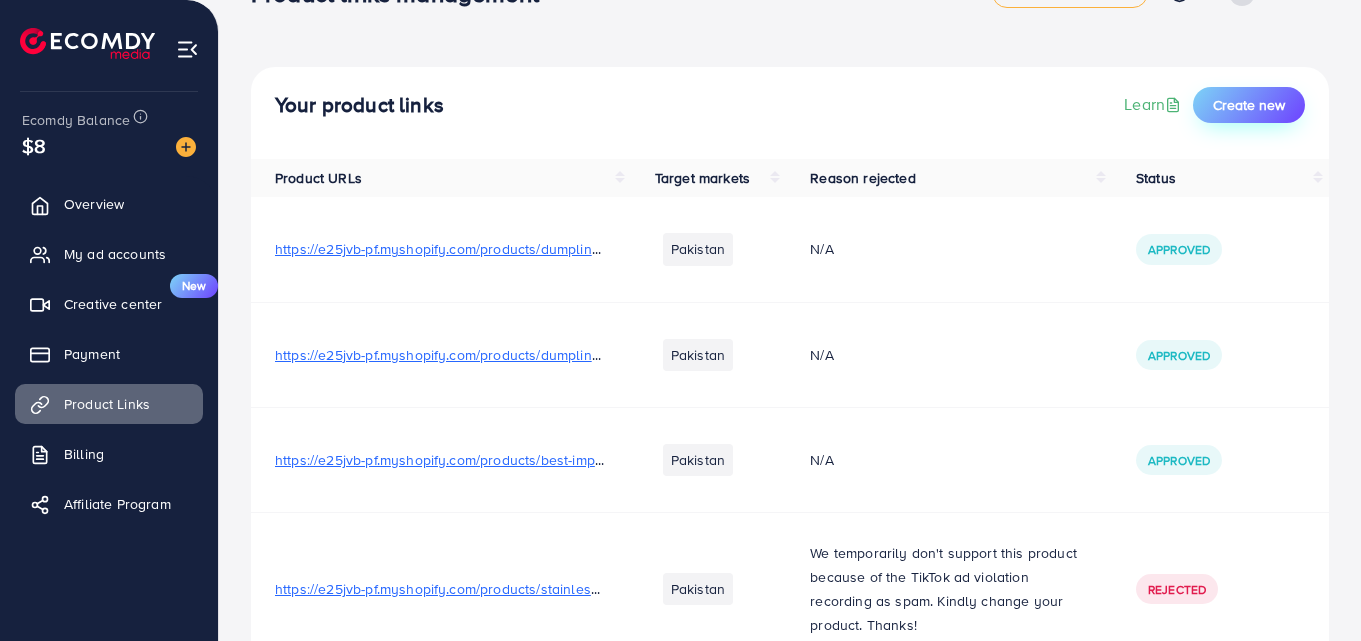 click on "Create new" at bounding box center [1249, 105] 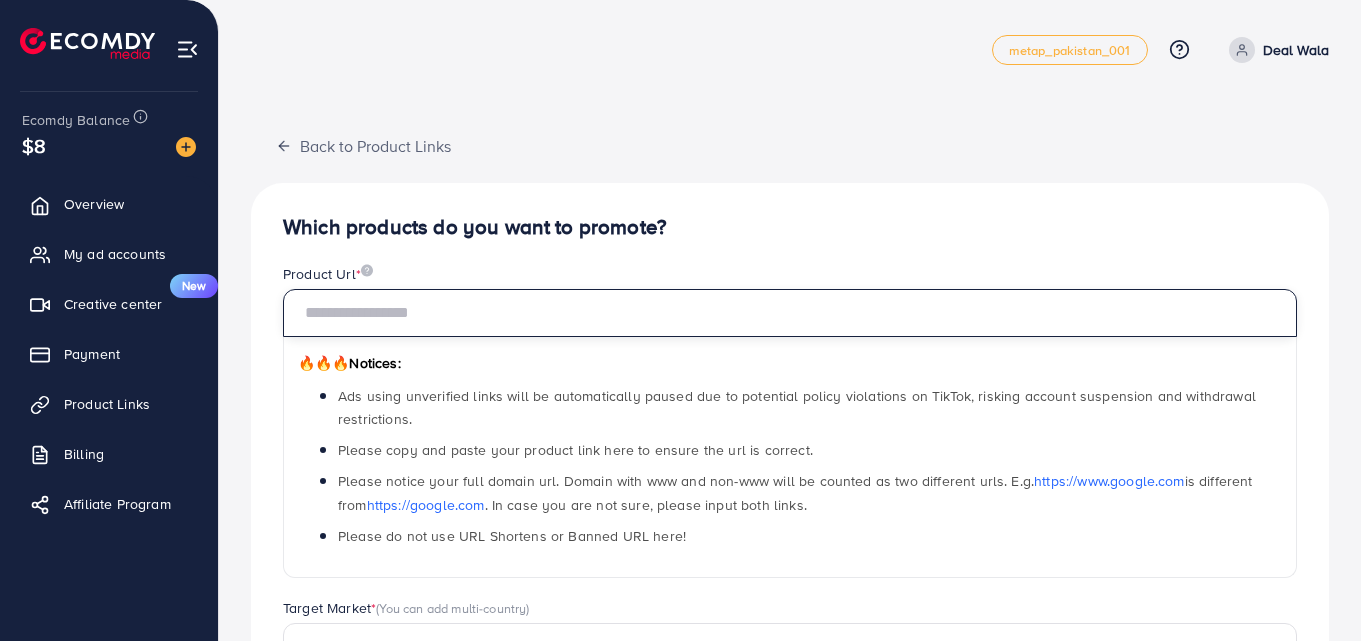 click at bounding box center [790, 313] 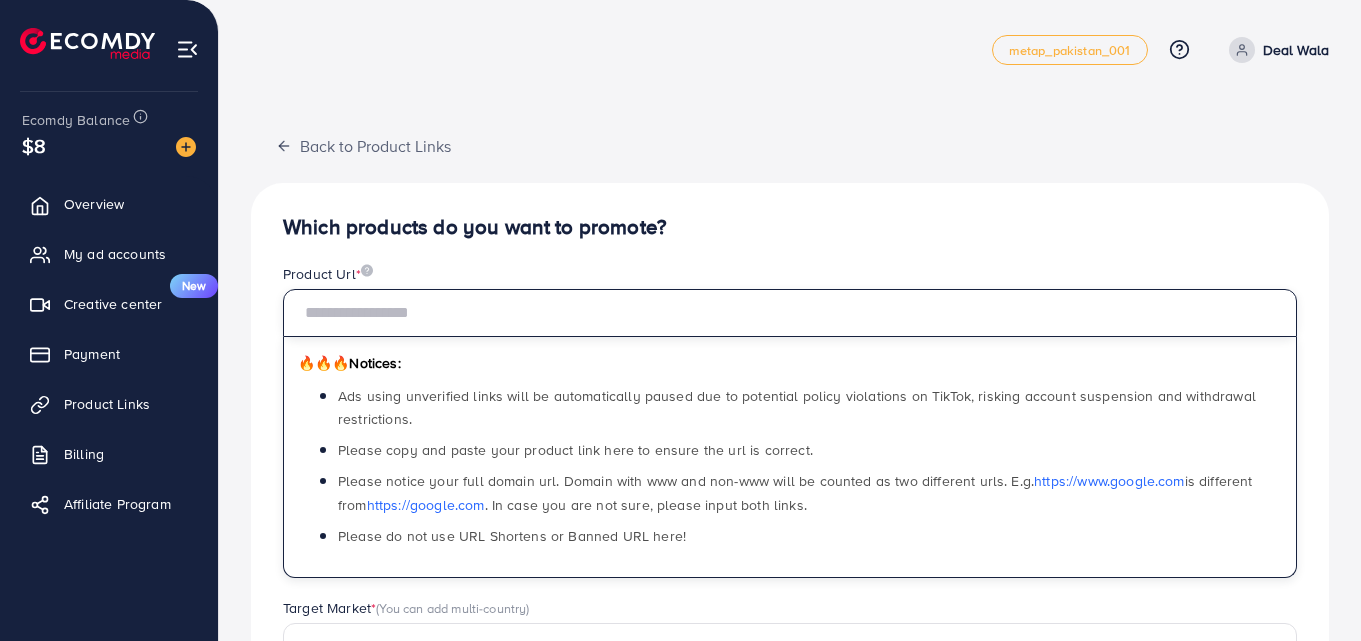 paste on "**********" 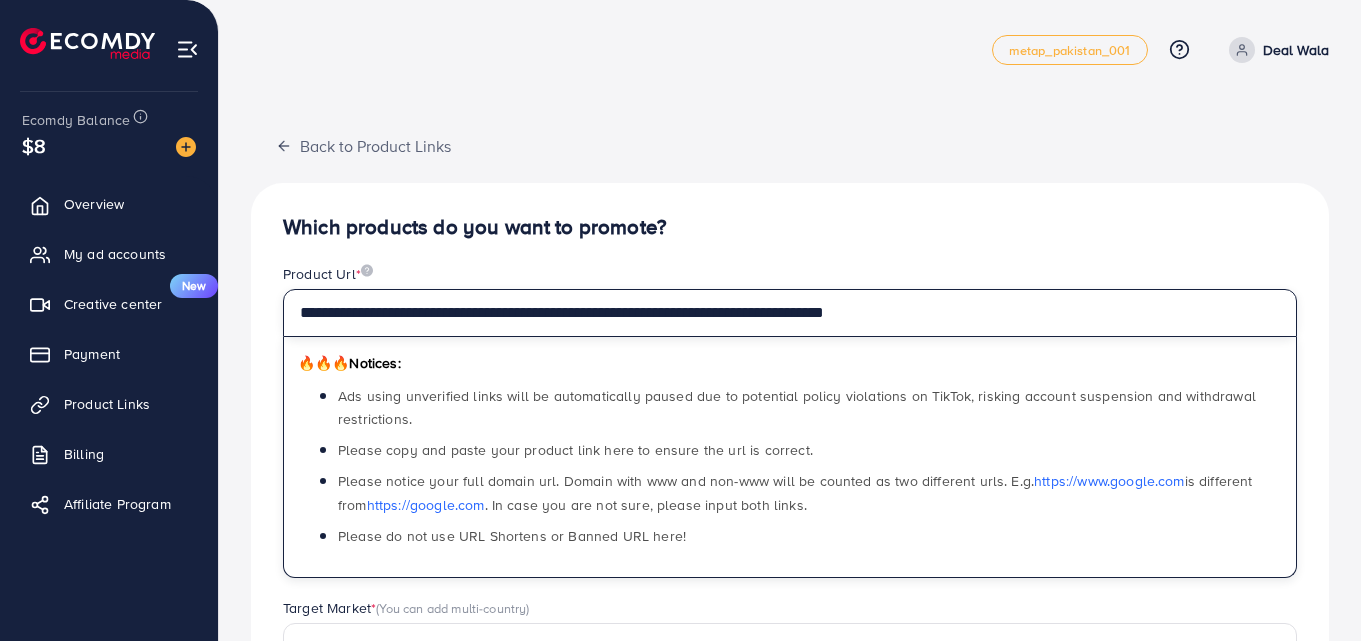type on "**********" 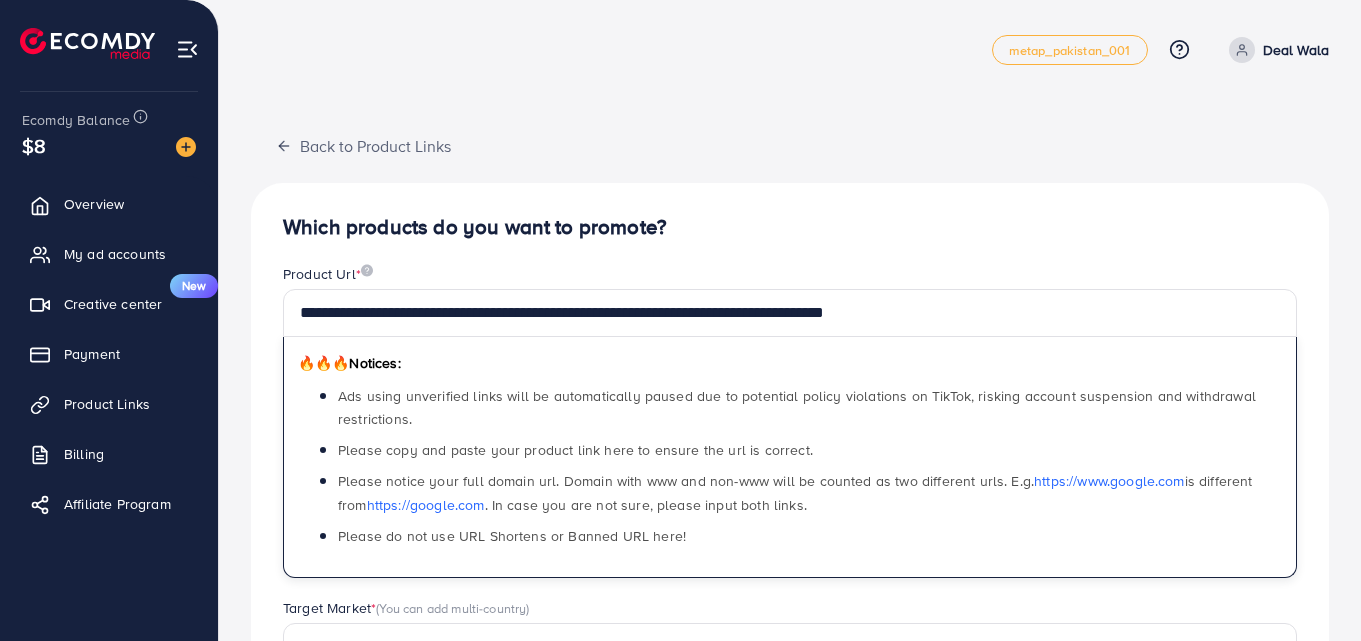 click on "metap_pakistan_001  Help Center Contact Support Plans and Pricing Term and policy About Us  Deal Wala  Profile Log out" at bounding box center (790, 50) 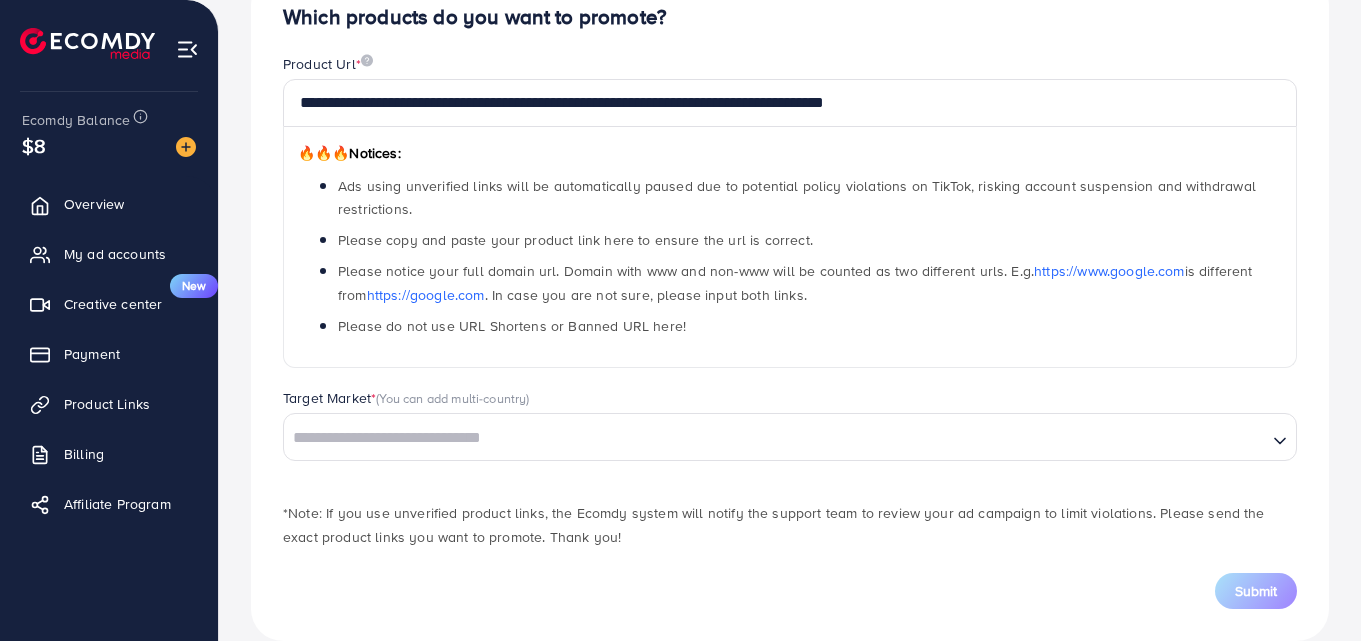 scroll, scrollTop: 242, scrollLeft: 0, axis: vertical 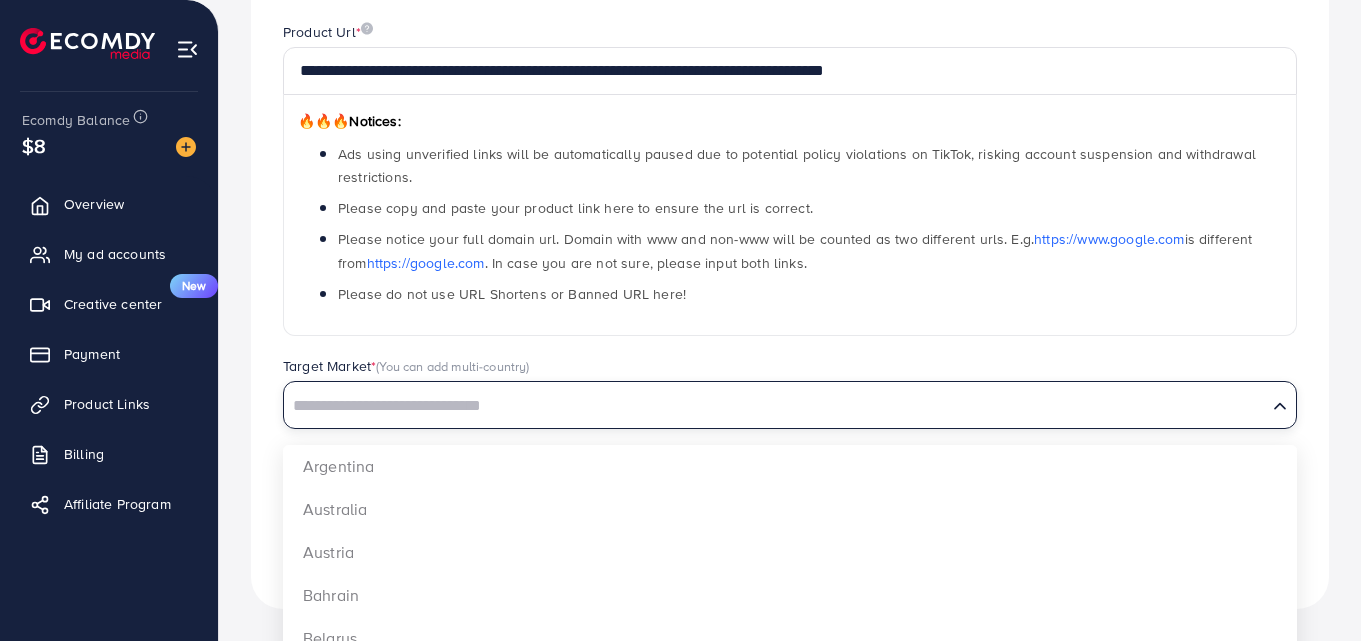 click at bounding box center [775, 404] 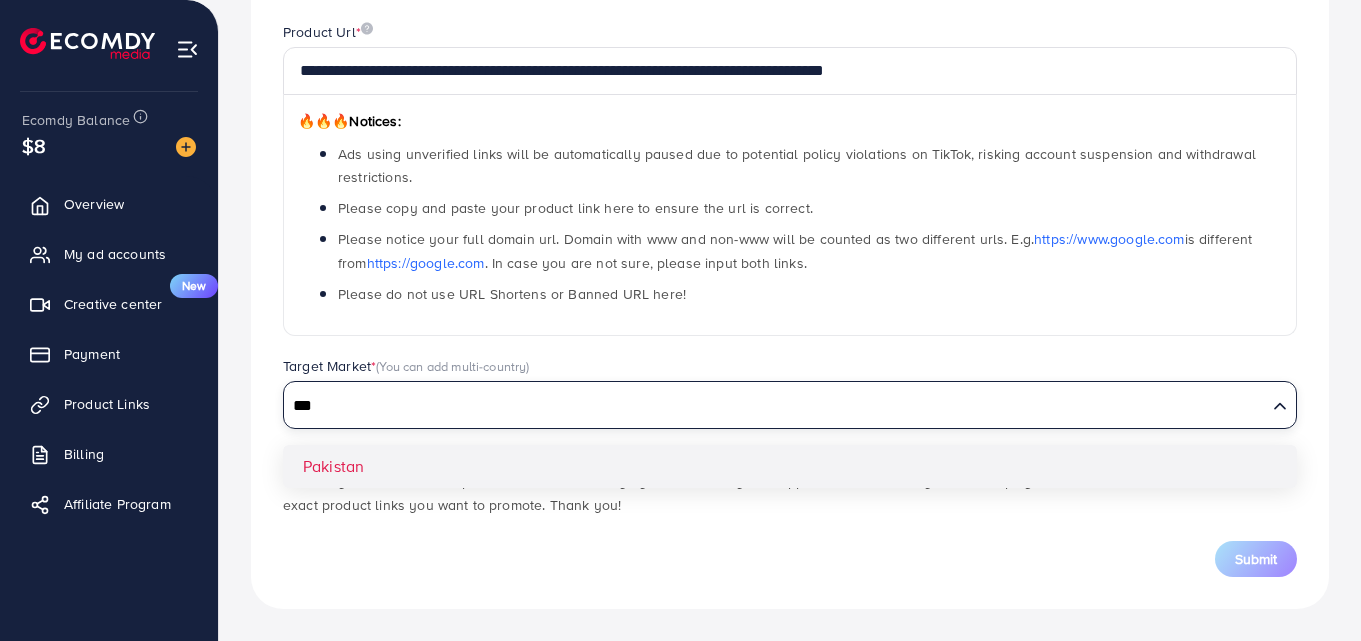 type on "***" 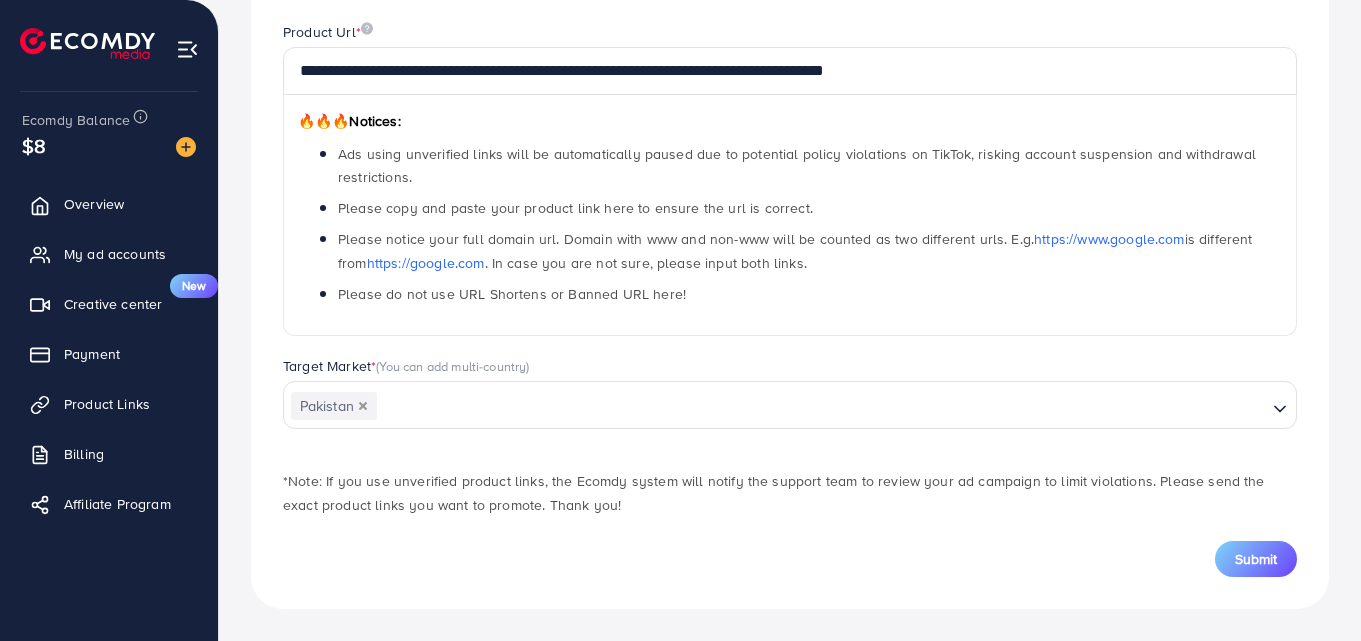 click on "**********" at bounding box center (790, 275) 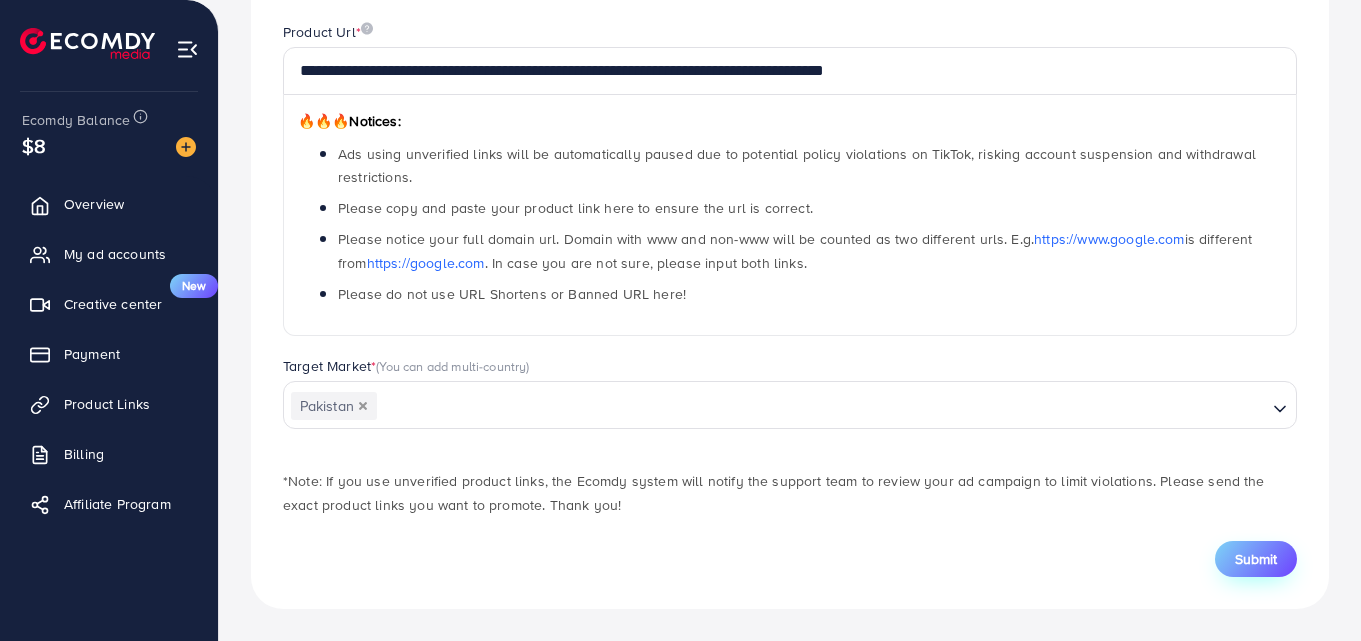 click on "Submit" at bounding box center (1256, 559) 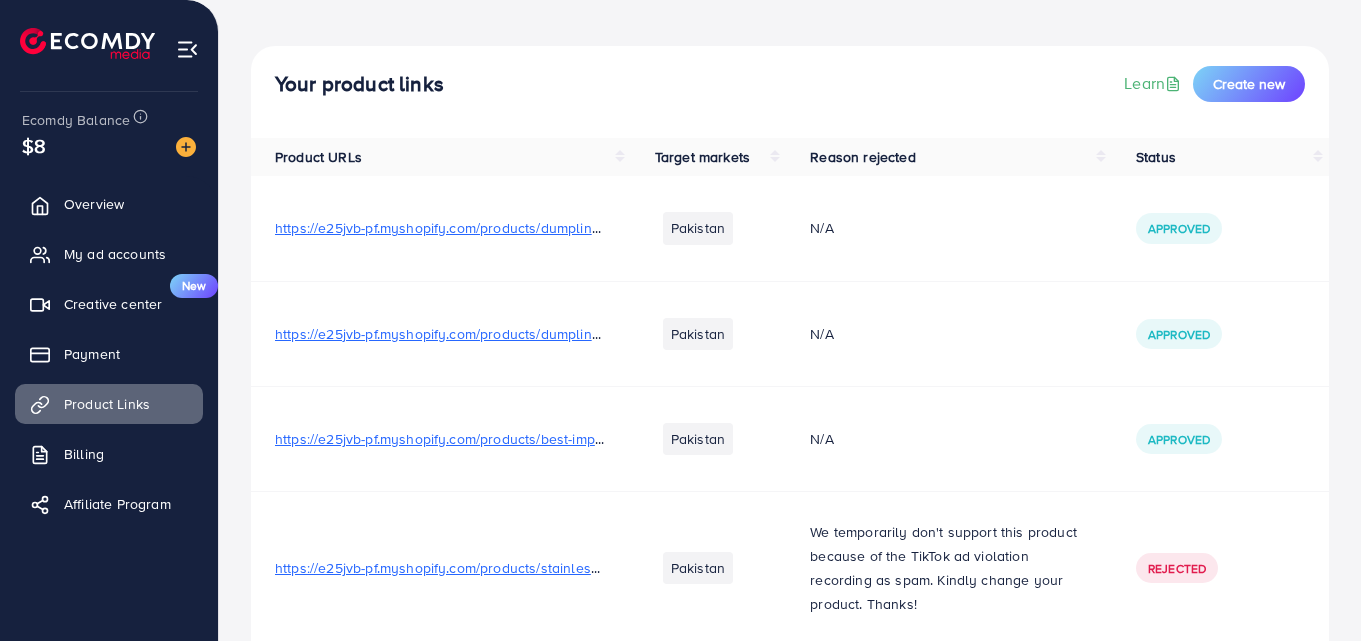 scroll, scrollTop: 0, scrollLeft: 0, axis: both 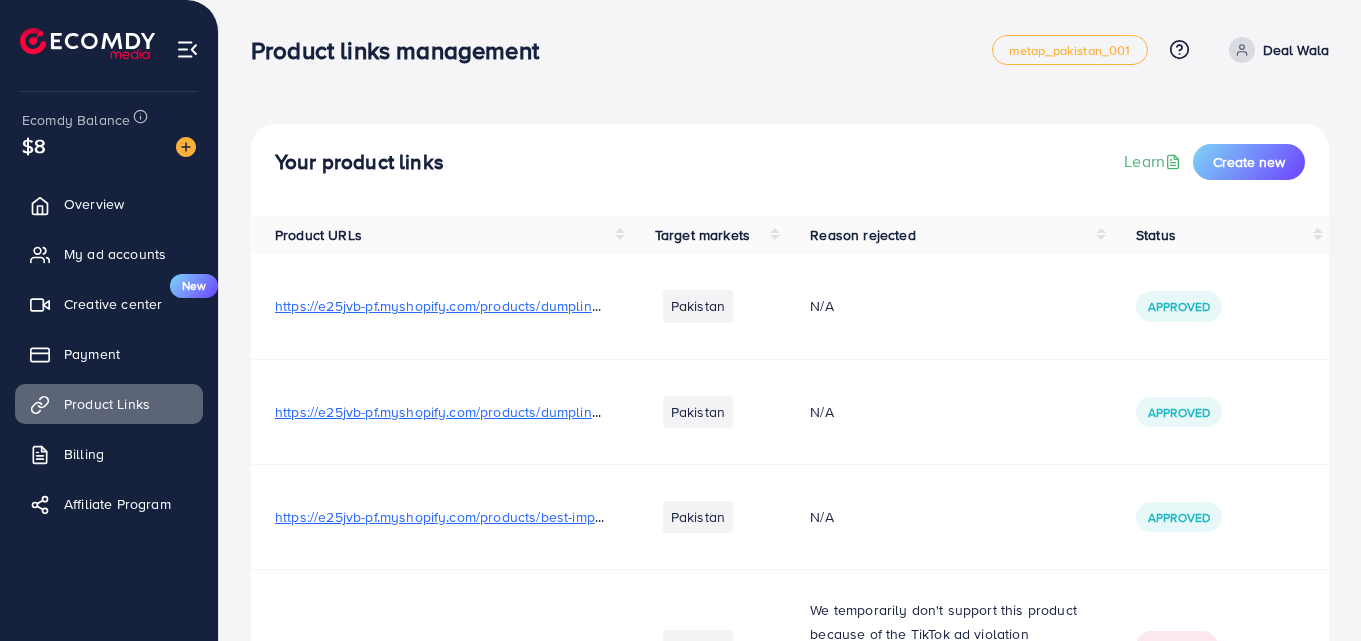 click at bounding box center (178, 145) 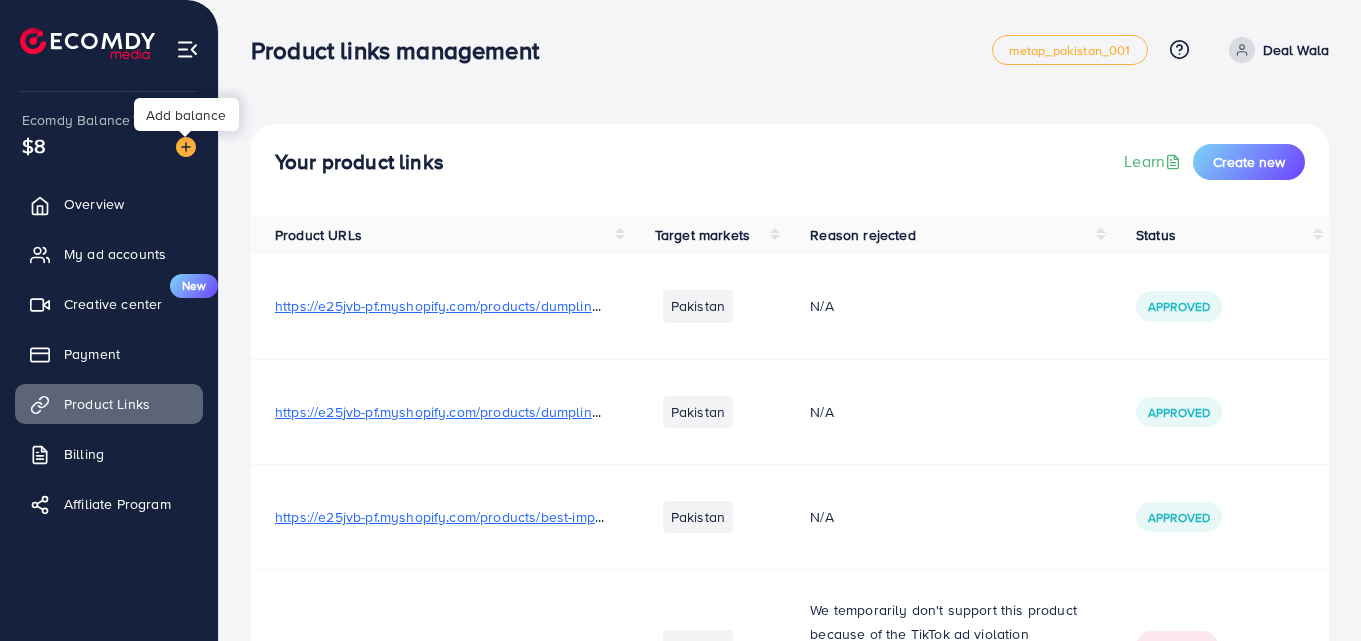 click at bounding box center (186, 147) 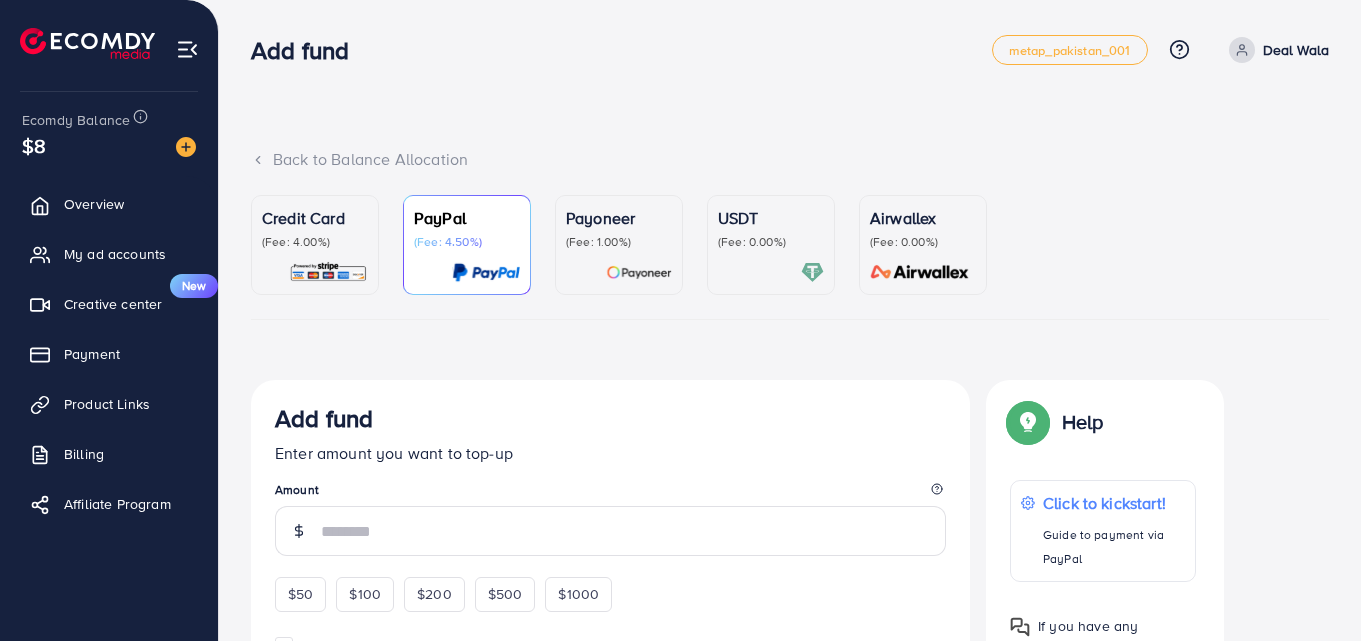 click on "(Fee: 0.00%)" at bounding box center (771, 242) 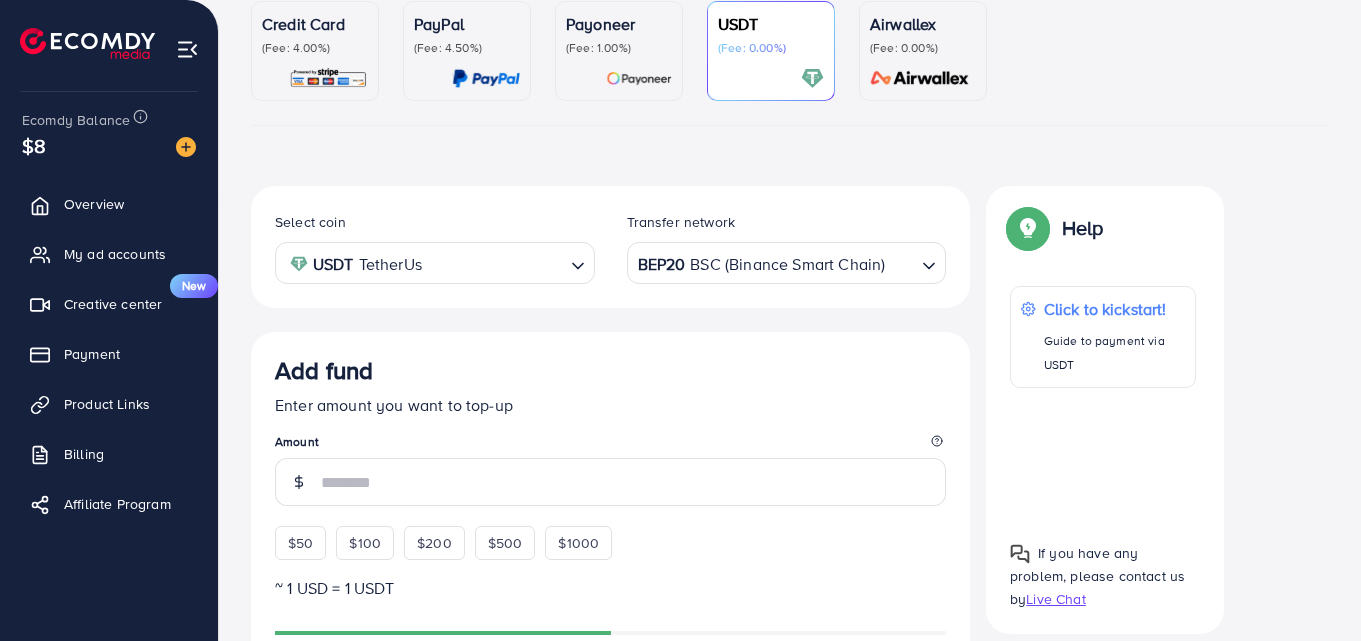 scroll, scrollTop: 200, scrollLeft: 0, axis: vertical 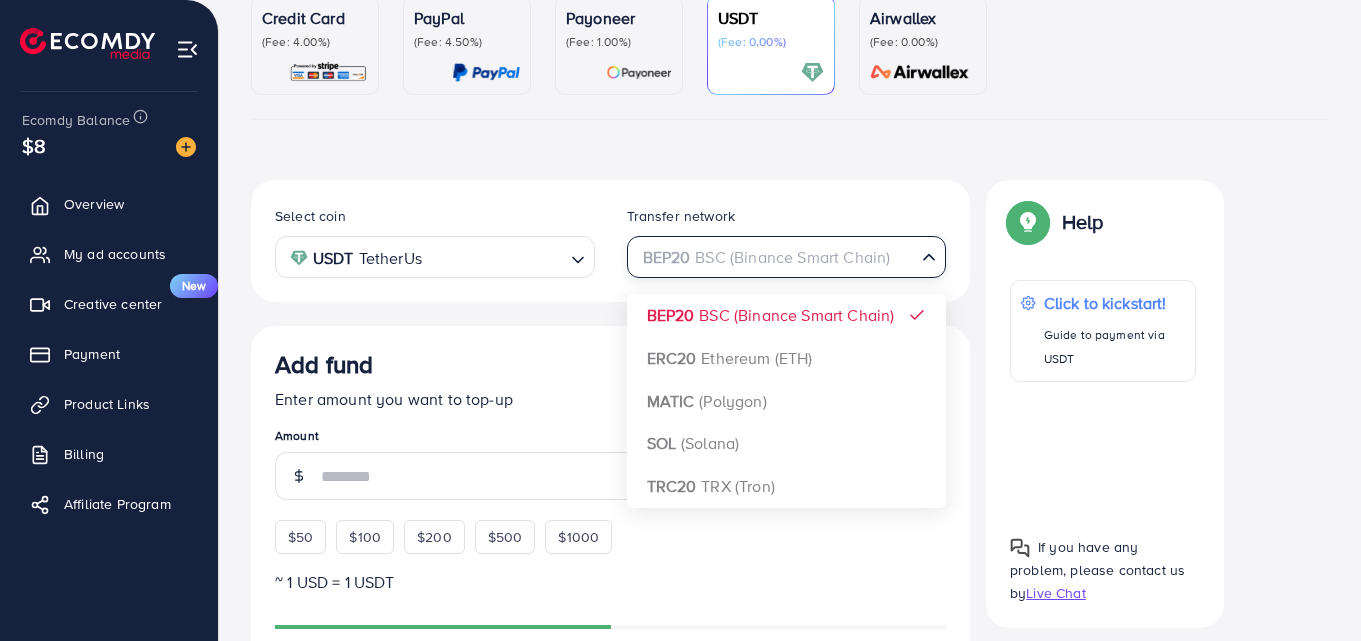 click on "BEP20 BSC (Binance Smart Chain)" at bounding box center [775, 255] 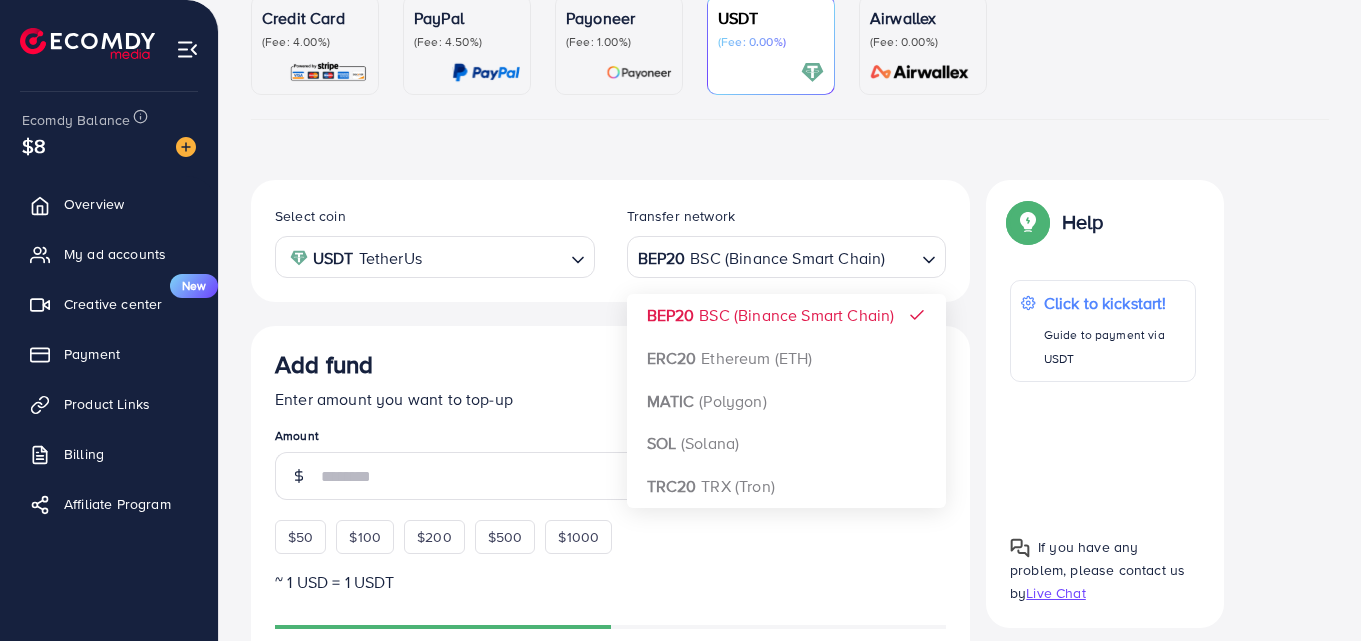 click on "Select coin   USDT TetherUs           Loading...     Transfer network   BEP20 BSC (Binance Smart Chain)           Loading...     BEP20 BSC (Binance Smart Chain) ERC20 Ethereum (ETH) MATIC (Polygon) SOL (Solana) TRC20 TRX (Tron)        Add fund  Enter amount you want to top-up Amount $50 $100 $200 $500 $1000  ~ 1 USD = 1 USDT   Add USDT amount  1/2 I would like to make a donation to support my Account Manager. 5% 10% 15% 20%  Continue   Summary   Amount   --   Payment Method   --   Coin type   --   Service charge   (3.00%)   --   Tax   (3.00%)   --   Transfer network   --   Total Amount   --" at bounding box center [610, 714] 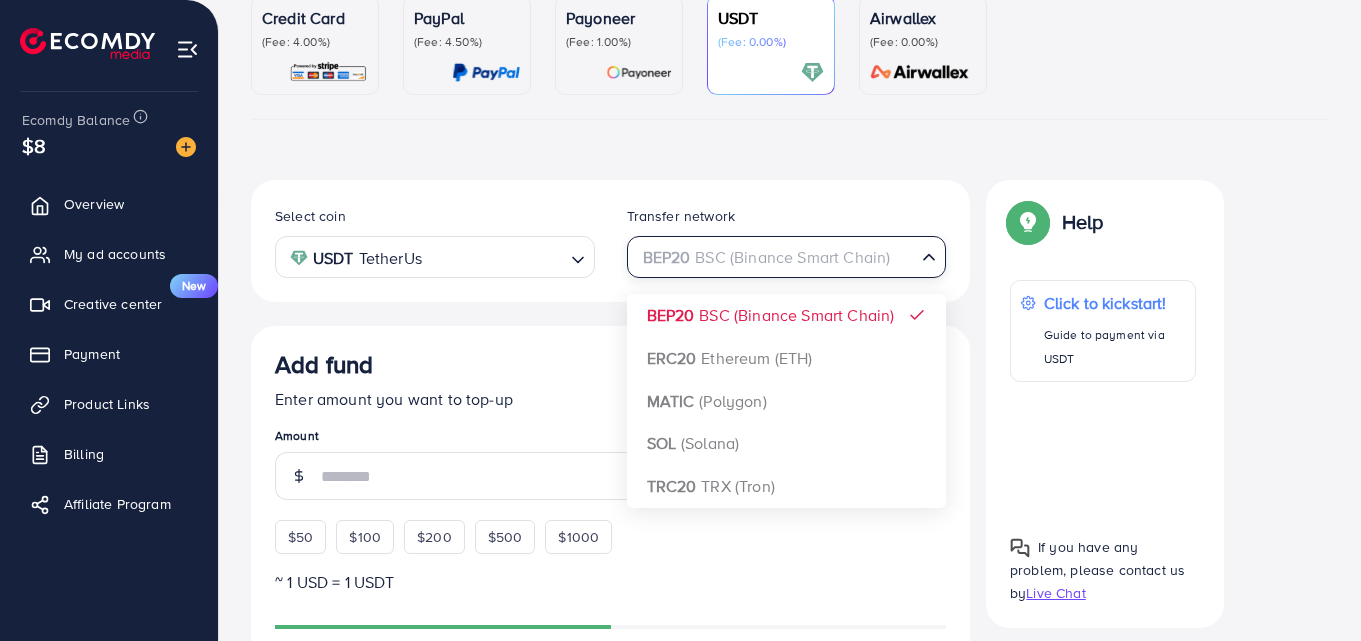 click on "BEP20 BSC (Binance Smart Chain)" at bounding box center [775, 255] 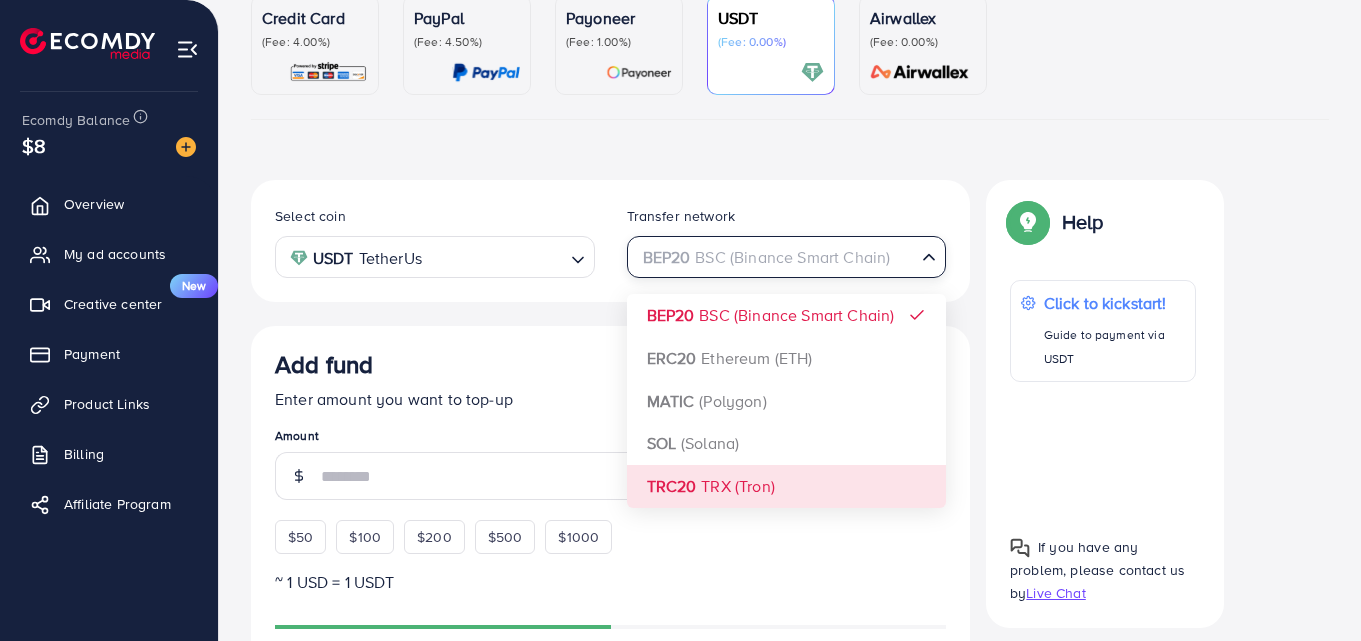 click on "Add fund" at bounding box center [610, 368] 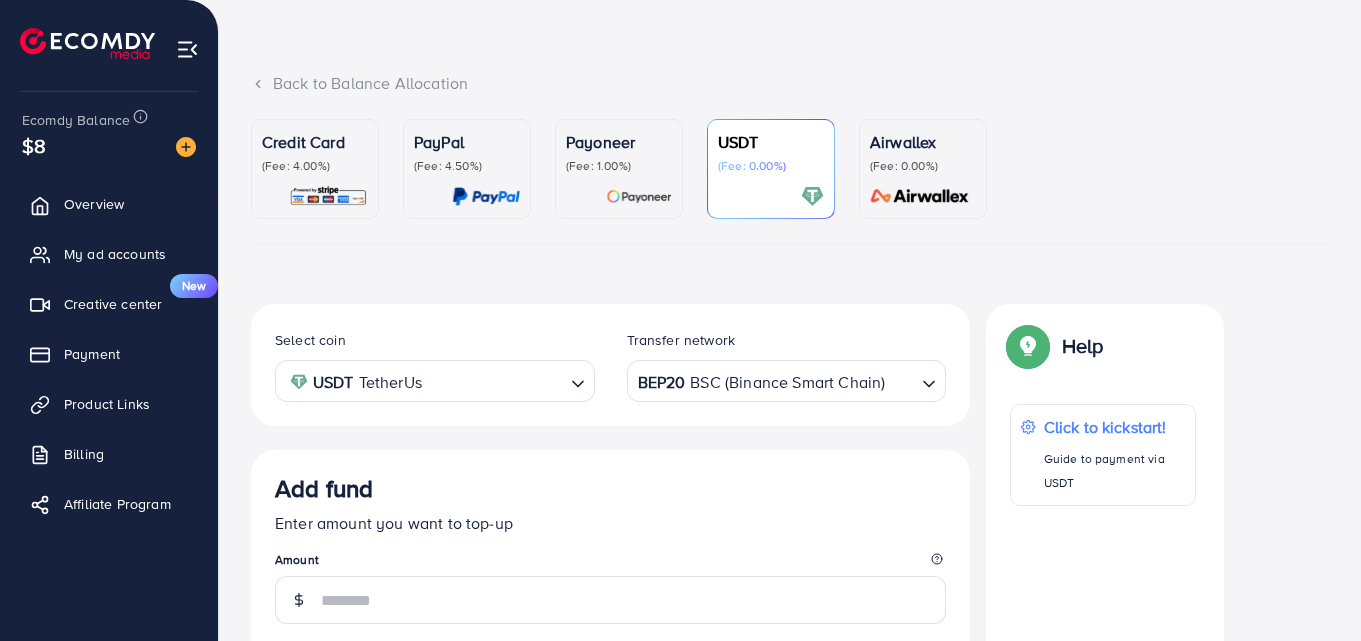 scroll, scrollTop: 0, scrollLeft: 0, axis: both 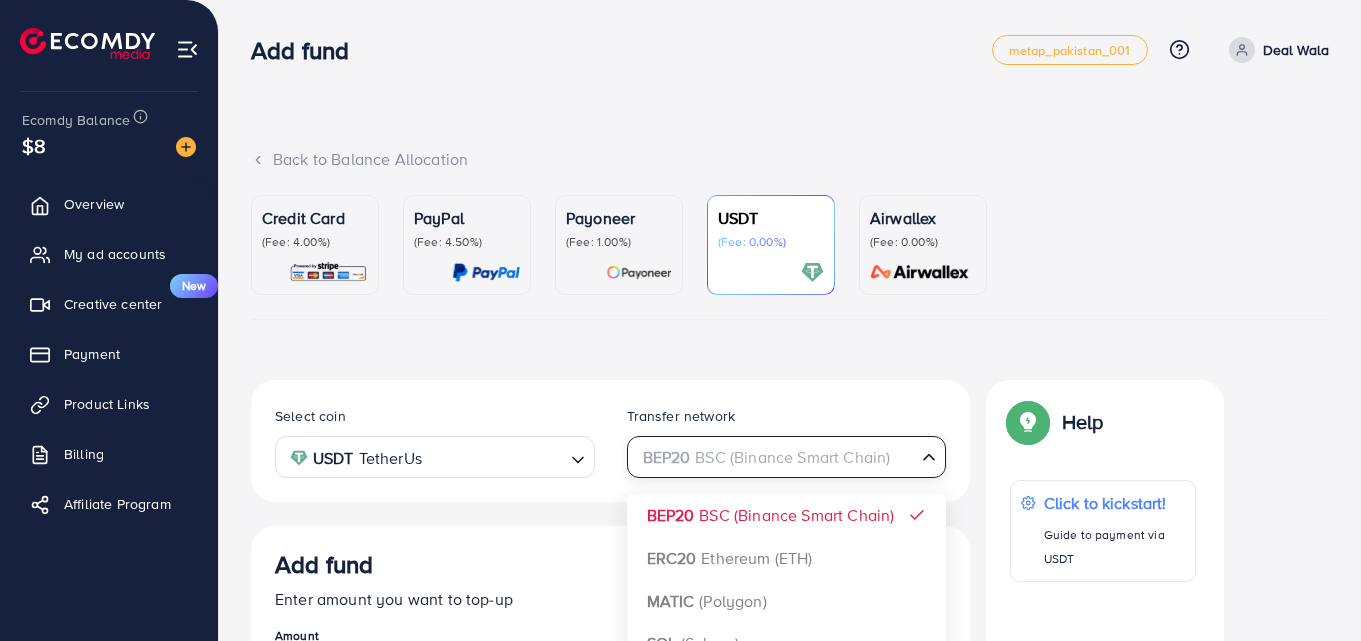 click on "BEP20 BSC (Binance Smart Chain)" at bounding box center [775, 455] 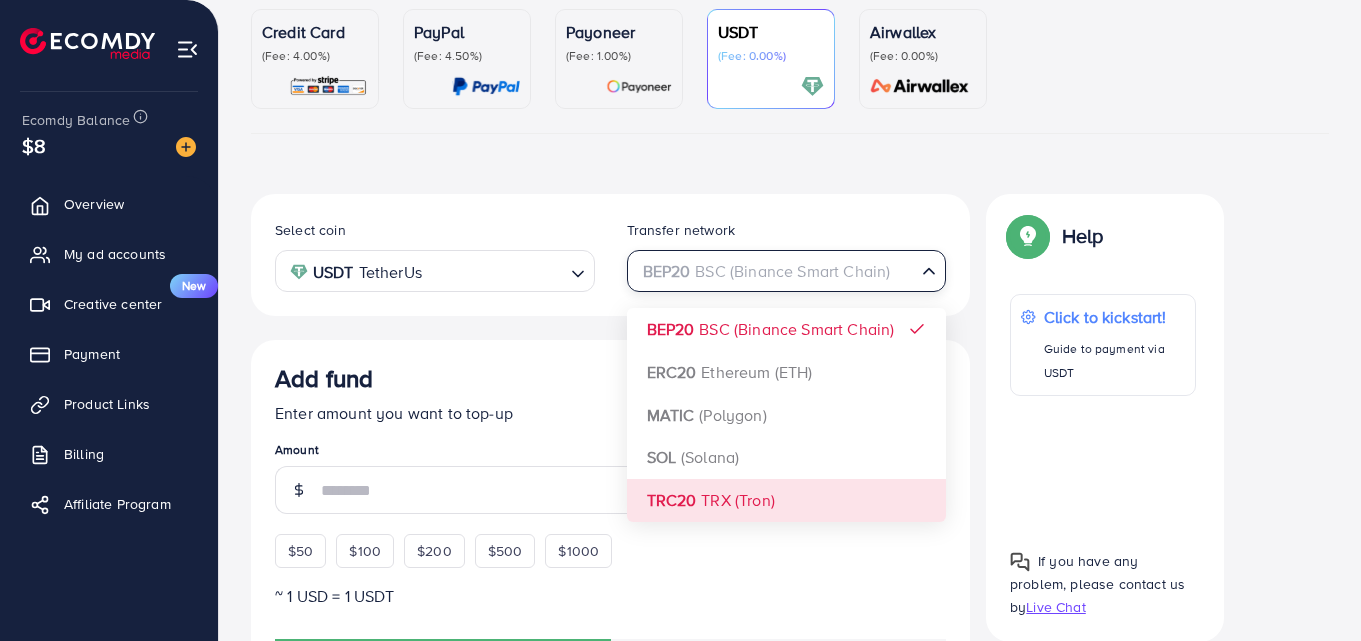 scroll, scrollTop: 200, scrollLeft: 0, axis: vertical 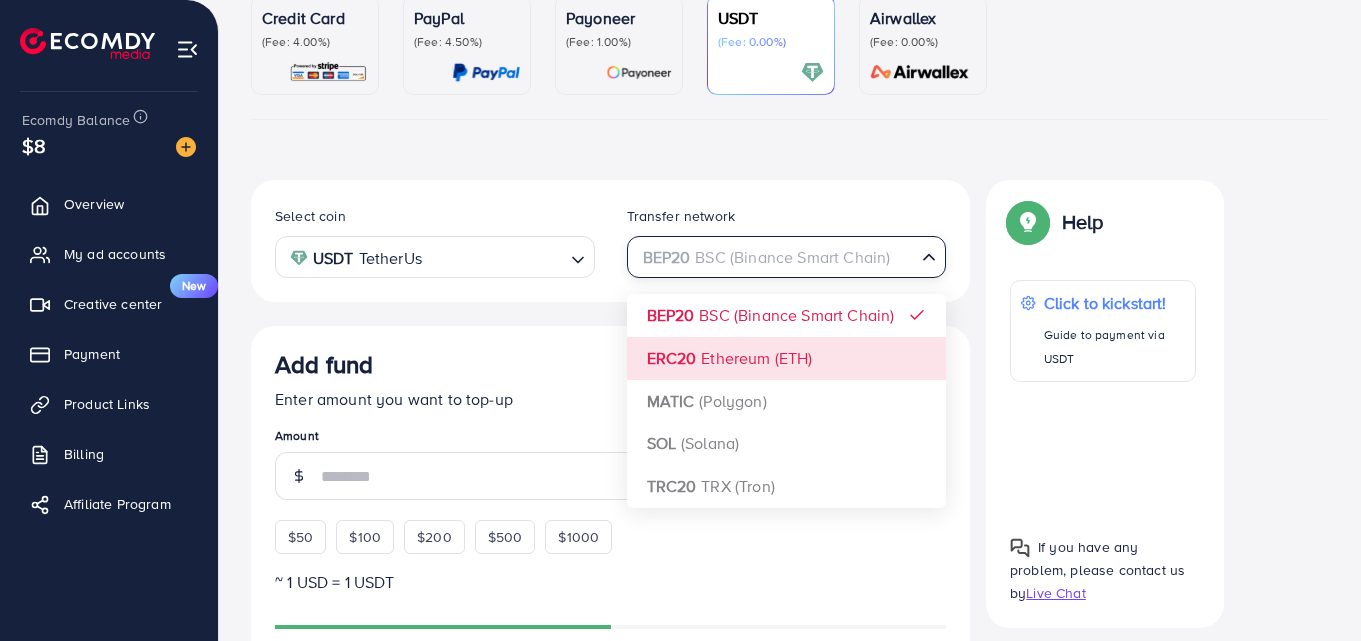 click at bounding box center [495, 257] 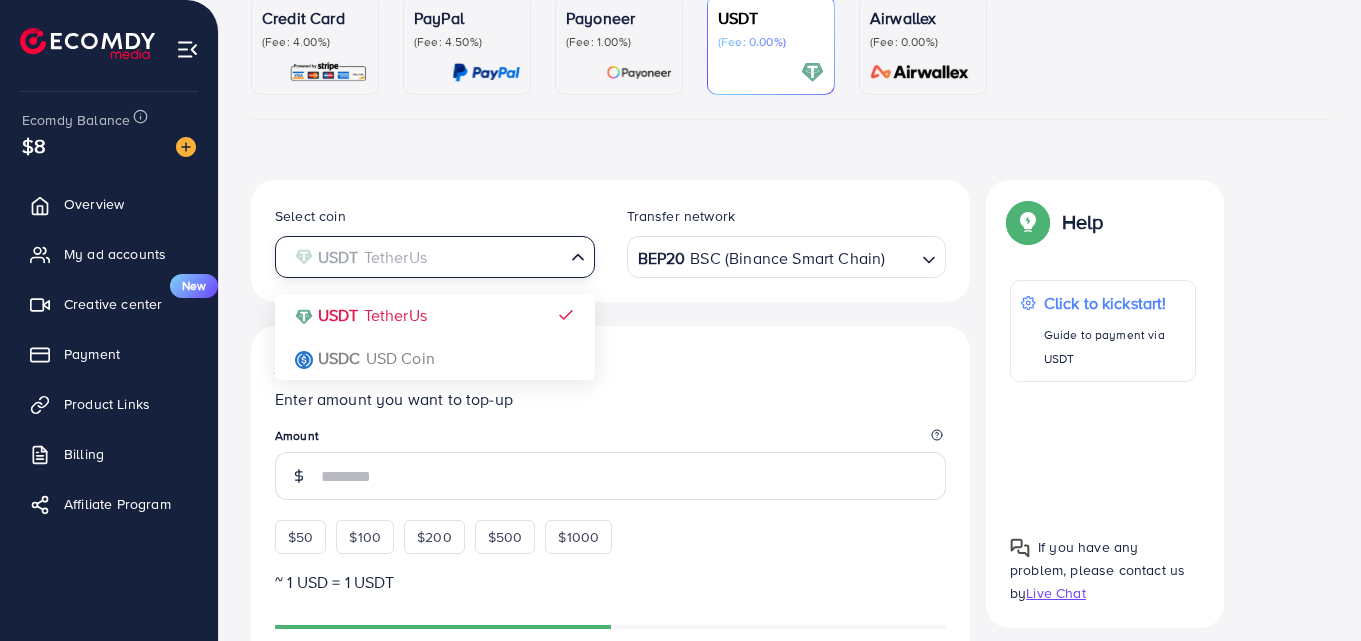click at bounding box center (423, 257) 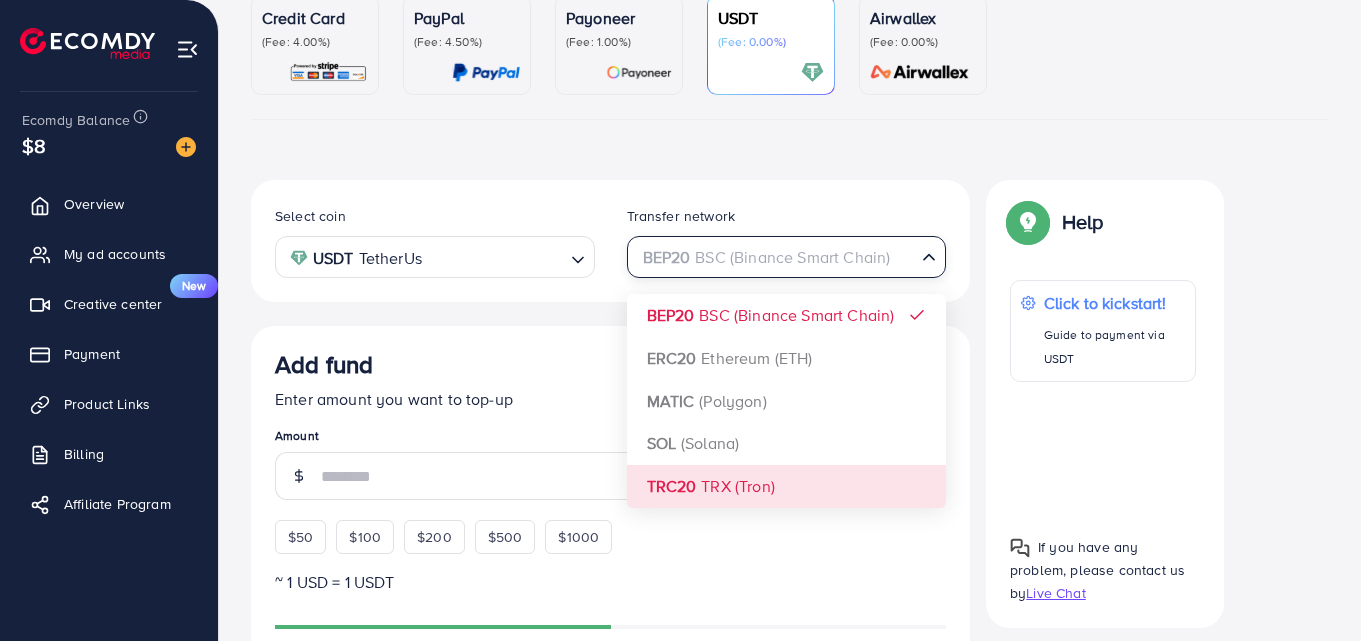 click on "Add fund" at bounding box center [610, 368] 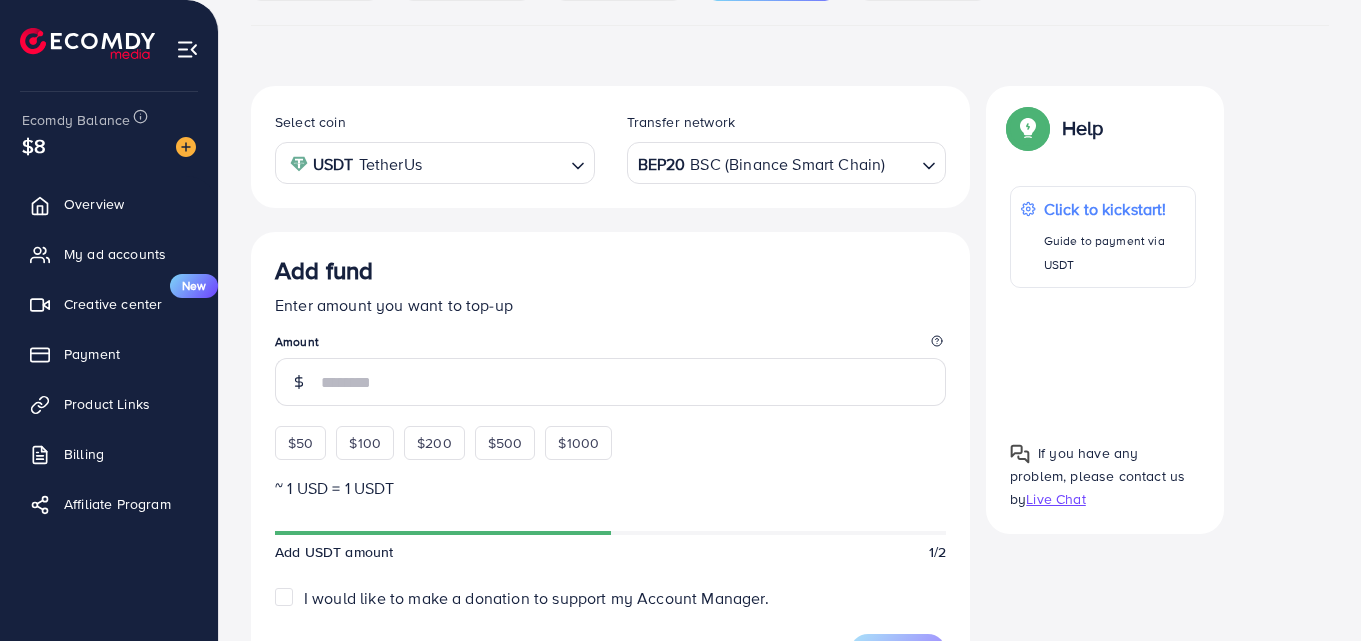 scroll, scrollTop: 280, scrollLeft: 0, axis: vertical 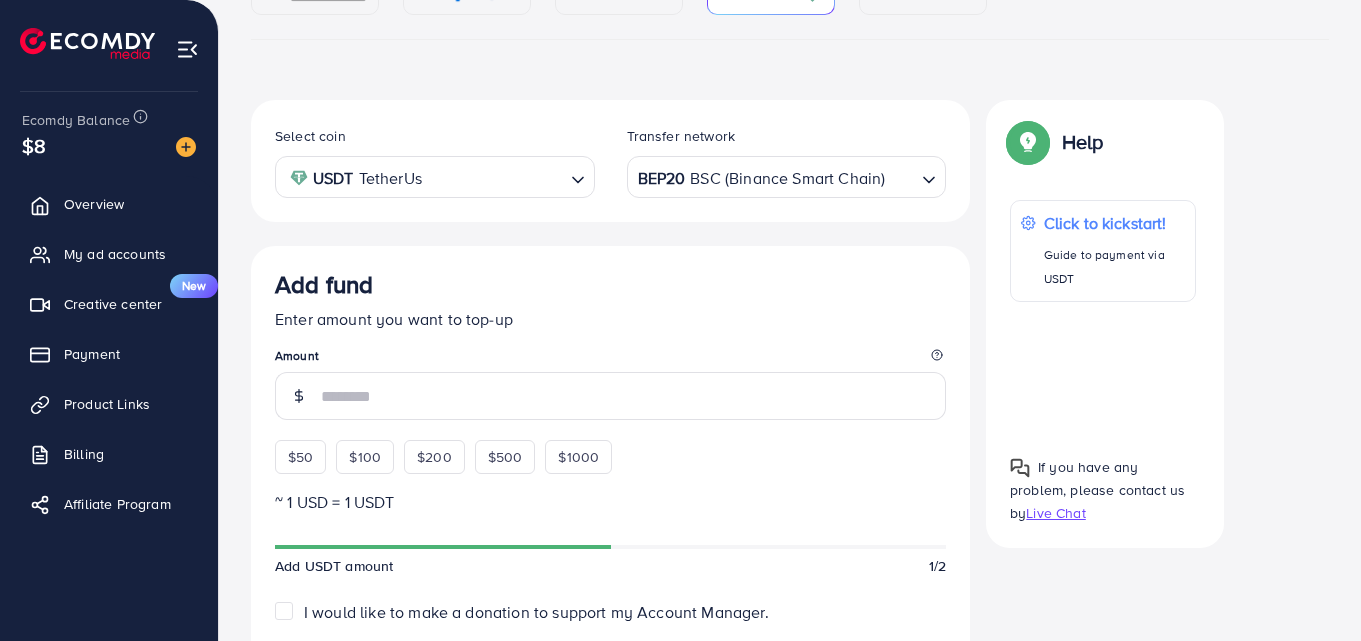 click on "BEP20 BSC (Binance Smart Chain)" at bounding box center [775, 175] 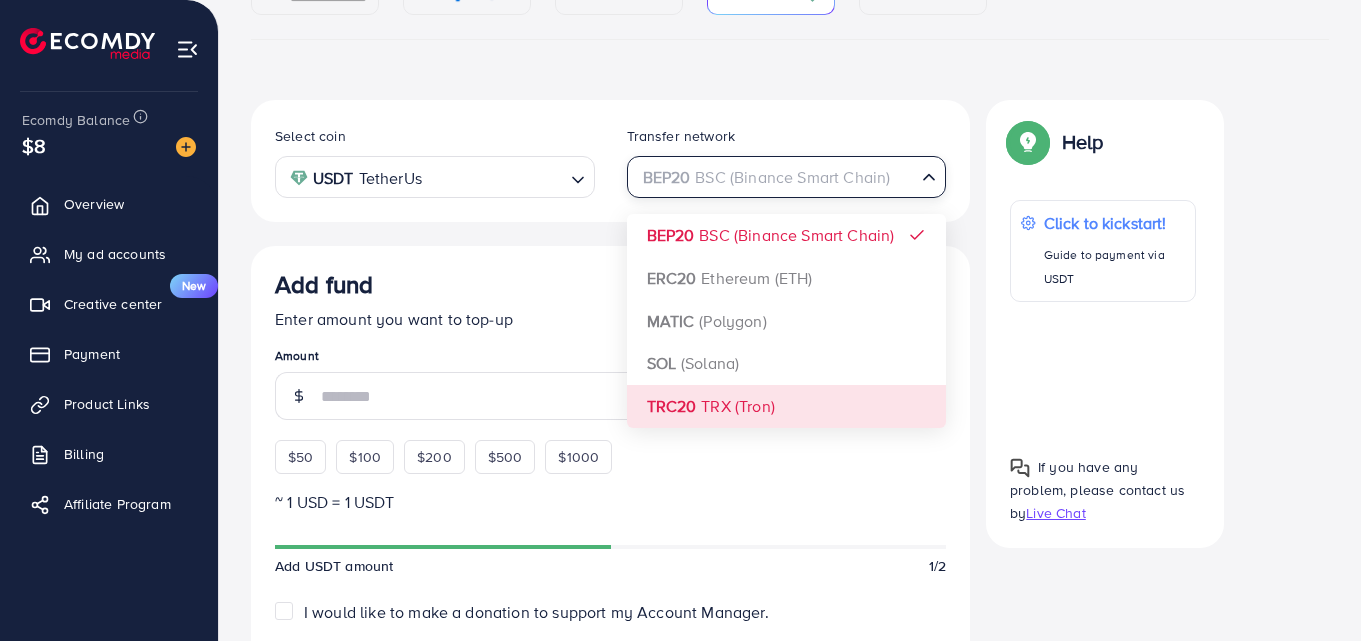 click on "Select coin   USDT TetherUs           Loading...     Transfer network   BEP20 BSC (Binance Smart Chain)           Loading...     BEP20 BSC (Binance Smart Chain) ERC20 Ethereum (ETH) MATIC (Polygon) SOL (Solana) TRC20 TRX (Tron)        Add fund  Enter amount you want to top-up Amount $50 $100 $200 $500 $1000  ~ 1 USD = 1 USDT   Add USDT amount  1/2 I would like to make a donation to support my Account Manager. 5% 10% 15% 20%  Continue   Summary   Amount   --   Payment Method   --   Coin type   --   Service charge   (3.00%)   --   Tax   (3.00%)   --   Transfer network   --   Total Amount   --" at bounding box center [610, 634] 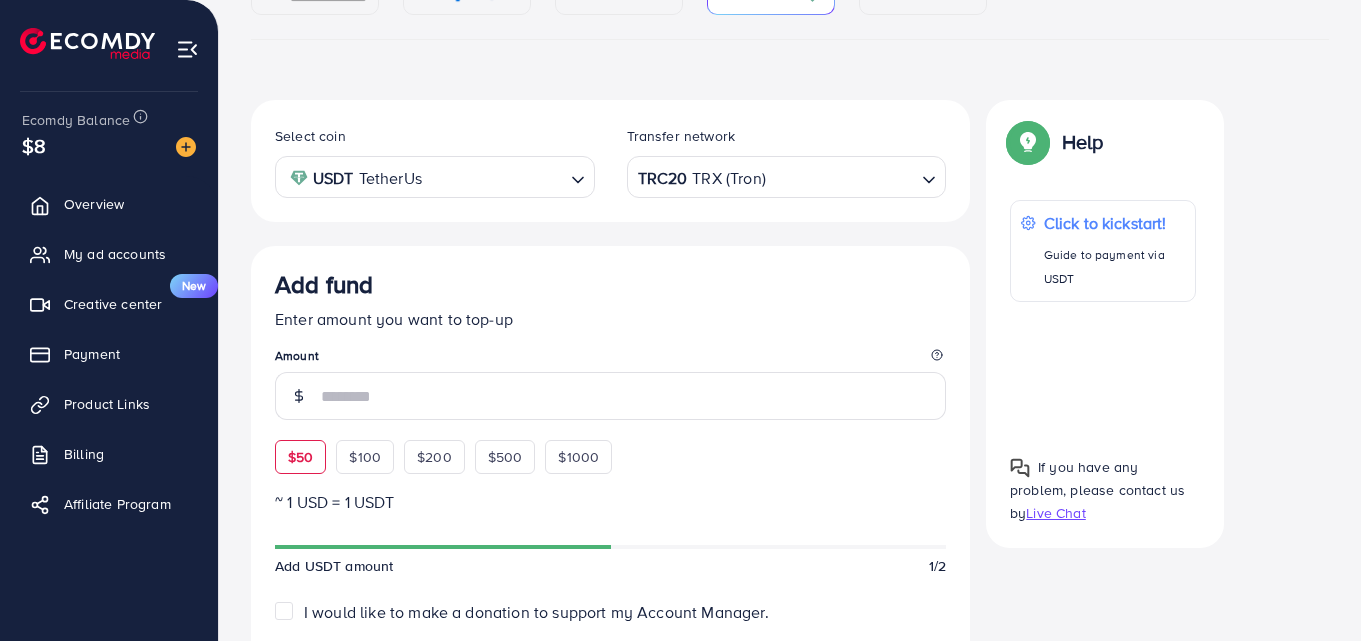 click on "$50" at bounding box center (300, 457) 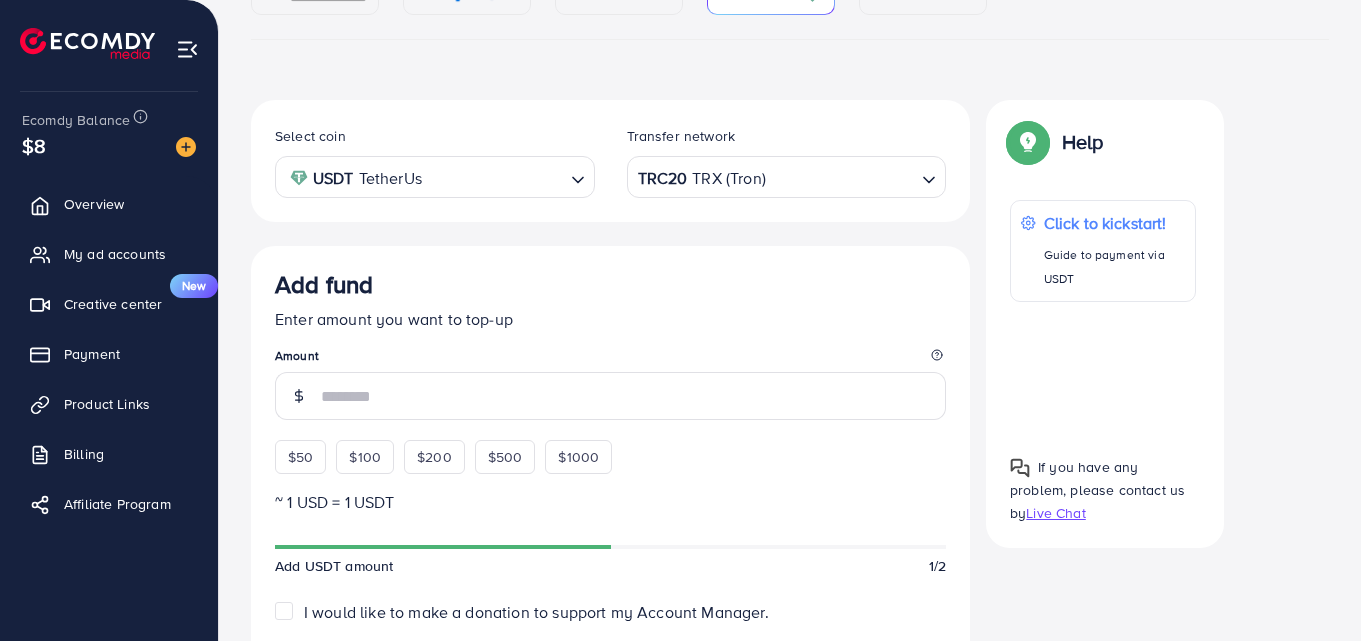 type on "**" 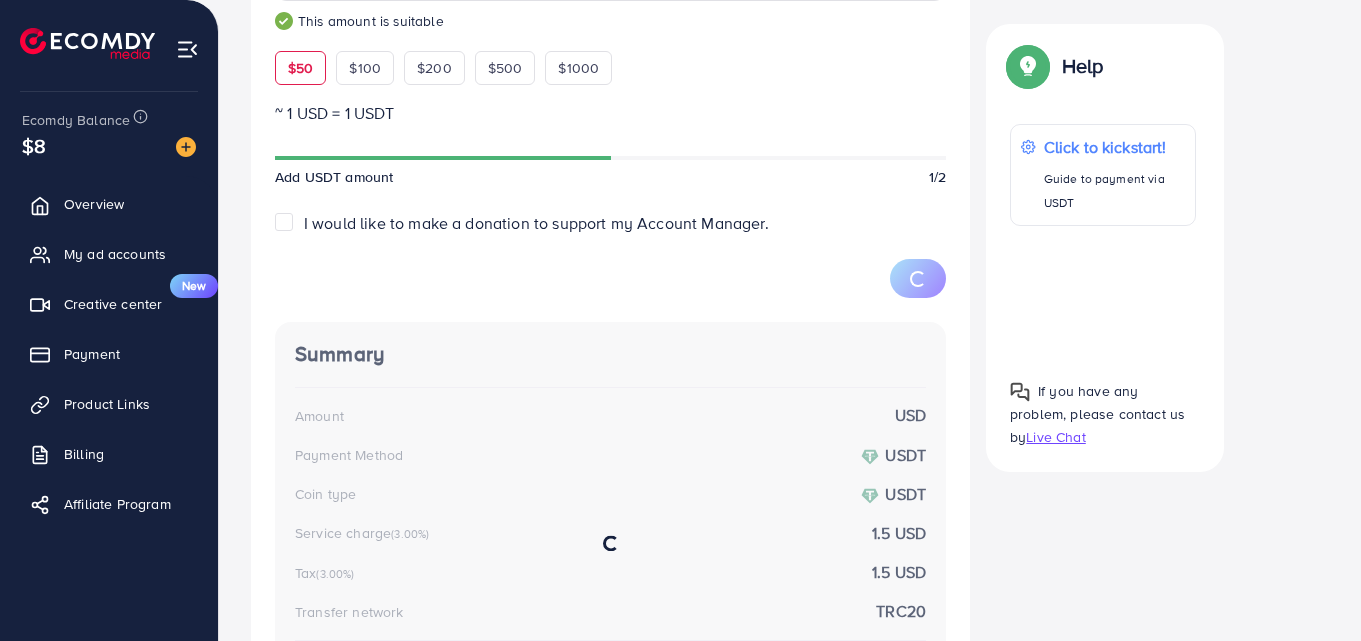 scroll, scrollTop: 880, scrollLeft: 0, axis: vertical 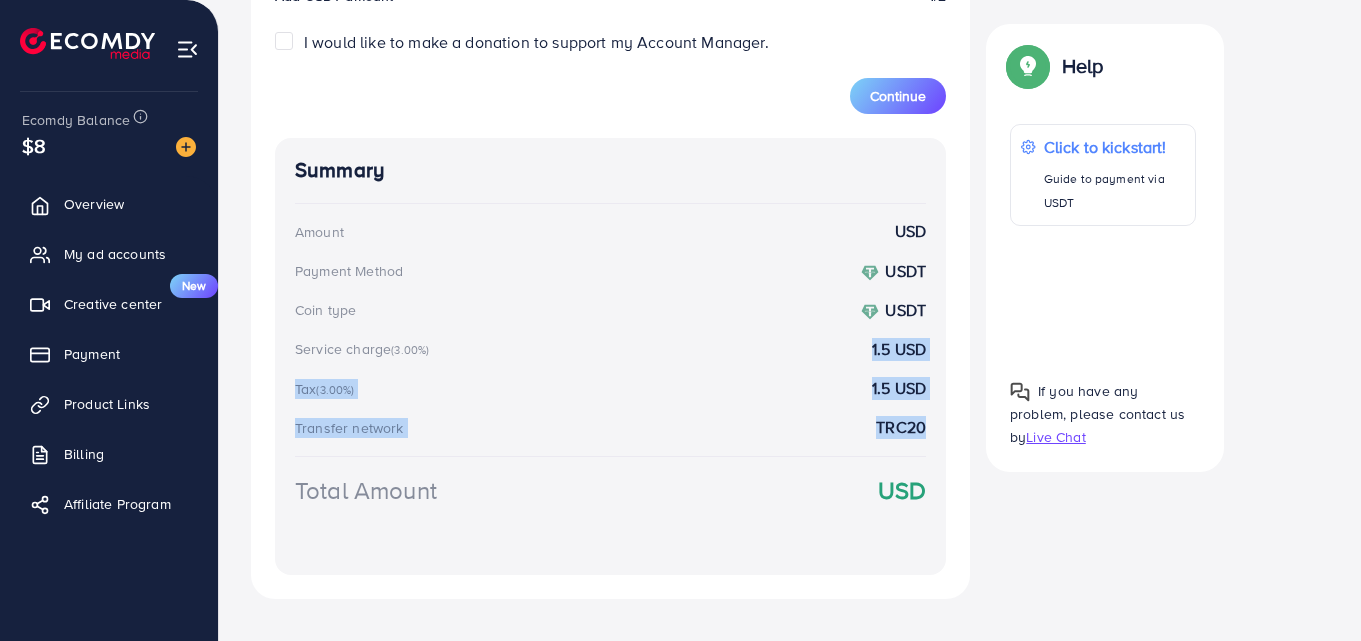 drag, startPoint x: 858, startPoint y: 347, endPoint x: 965, endPoint y: 450, distance: 148.51936 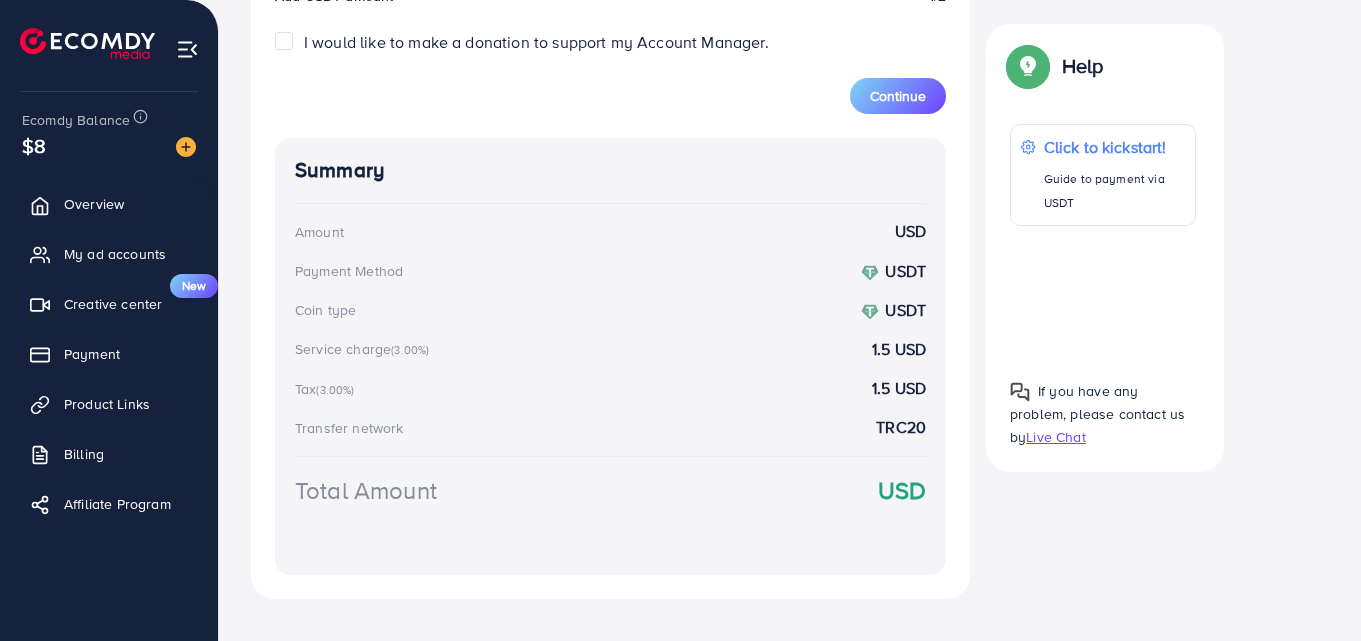click on "Select coin   USDT TetherUs           Loading...     Transfer network   TRC20 TRX (Tron)           Loading...      Add fund  Enter amount you want to top-up Amount **  This amount is suitable  $50 $100 $200 $500 $1000  ~ 1 USD = 1 USDT   Add USDT amount  1/2 I would like to make a donation to support my Account Manager. 5% 10% 15% 20%  Continue   Summary   Amount    USD   Payment Method  USDT  Coin type  USDT  Service charge   (3.00%)  1.5 USD  Tax   (3.00%)  1.5 USD  Transfer network  TRC20  Total Amount    USD   Help   Help   Click to kickstart!   Guide to payment via USDT   If you have any problem, please contact us by   Live Chat" at bounding box center [790, 49] 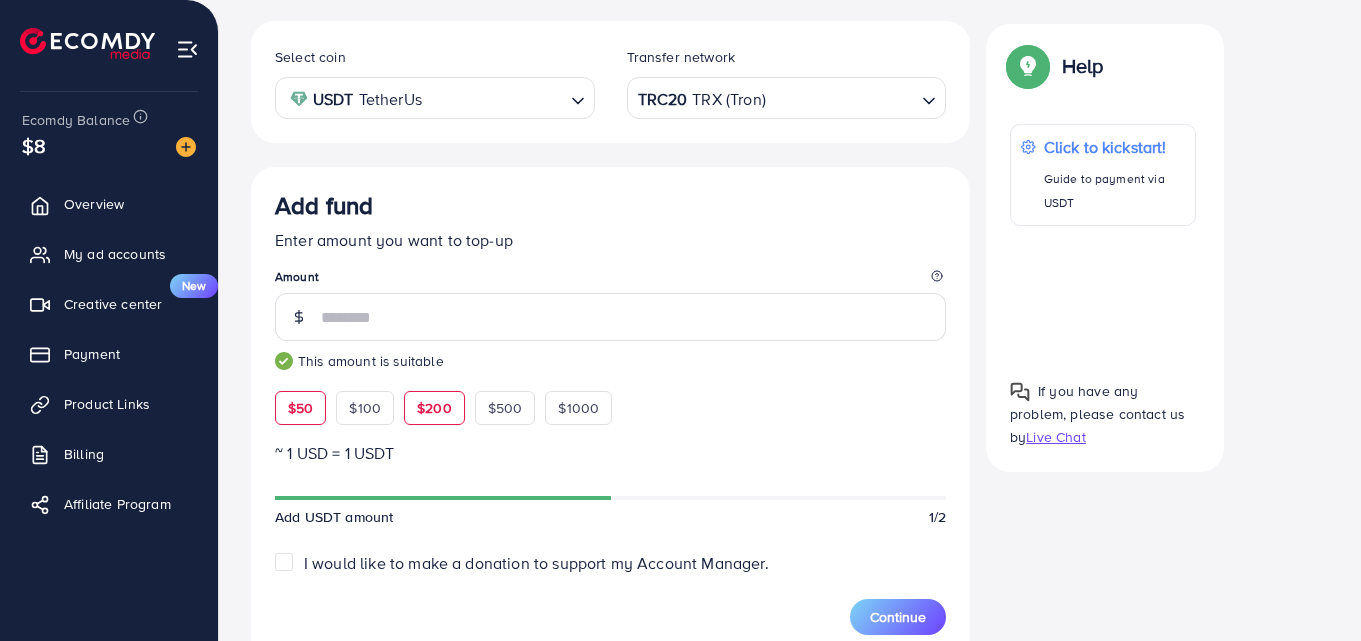 scroll, scrollTop: 480, scrollLeft: 0, axis: vertical 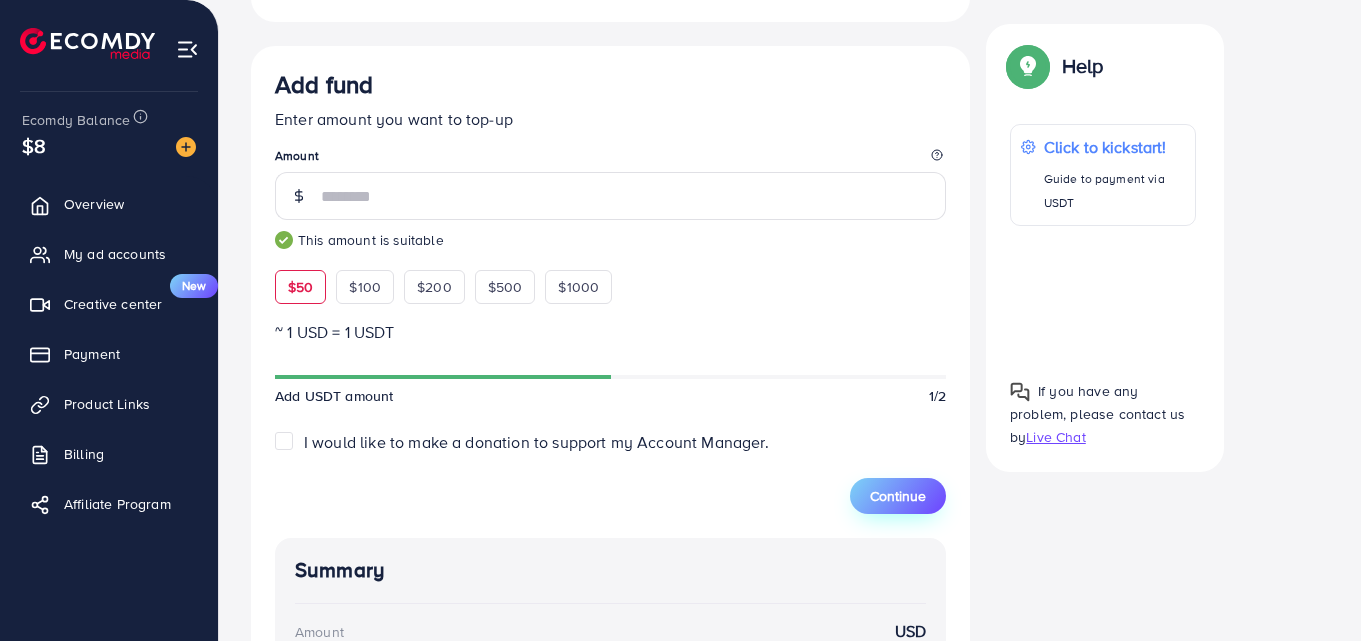 click on "Continue" at bounding box center [898, 496] 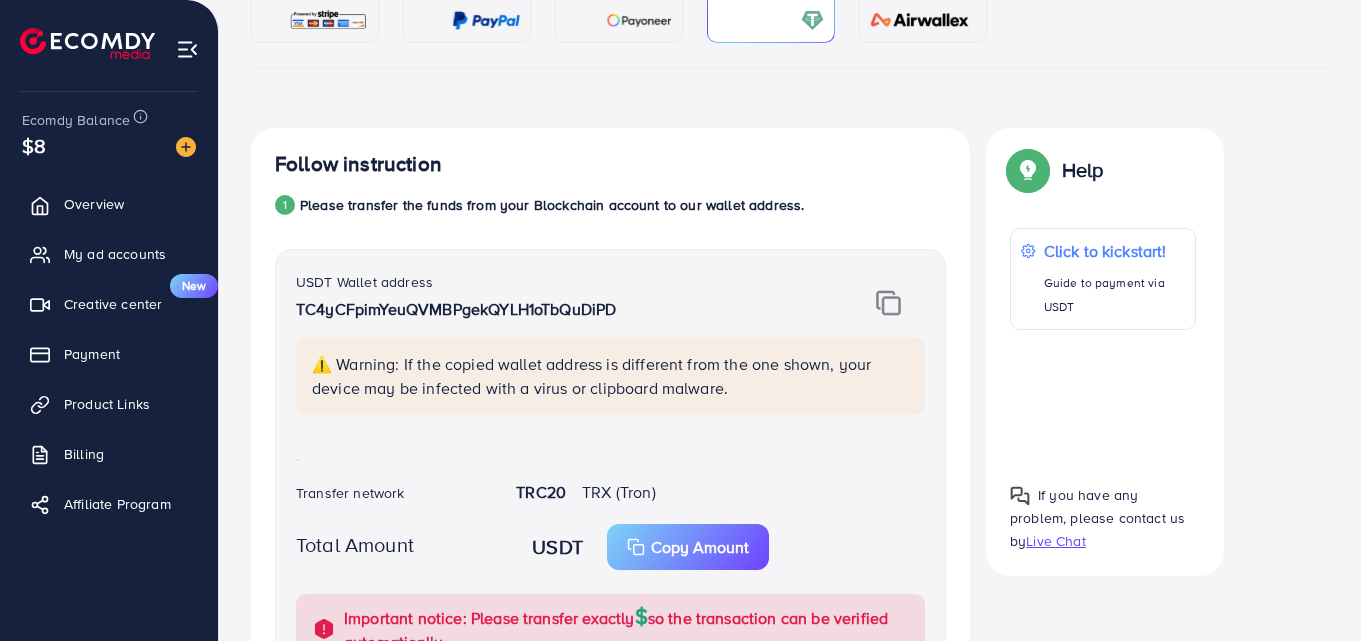 scroll, scrollTop: 206, scrollLeft: 0, axis: vertical 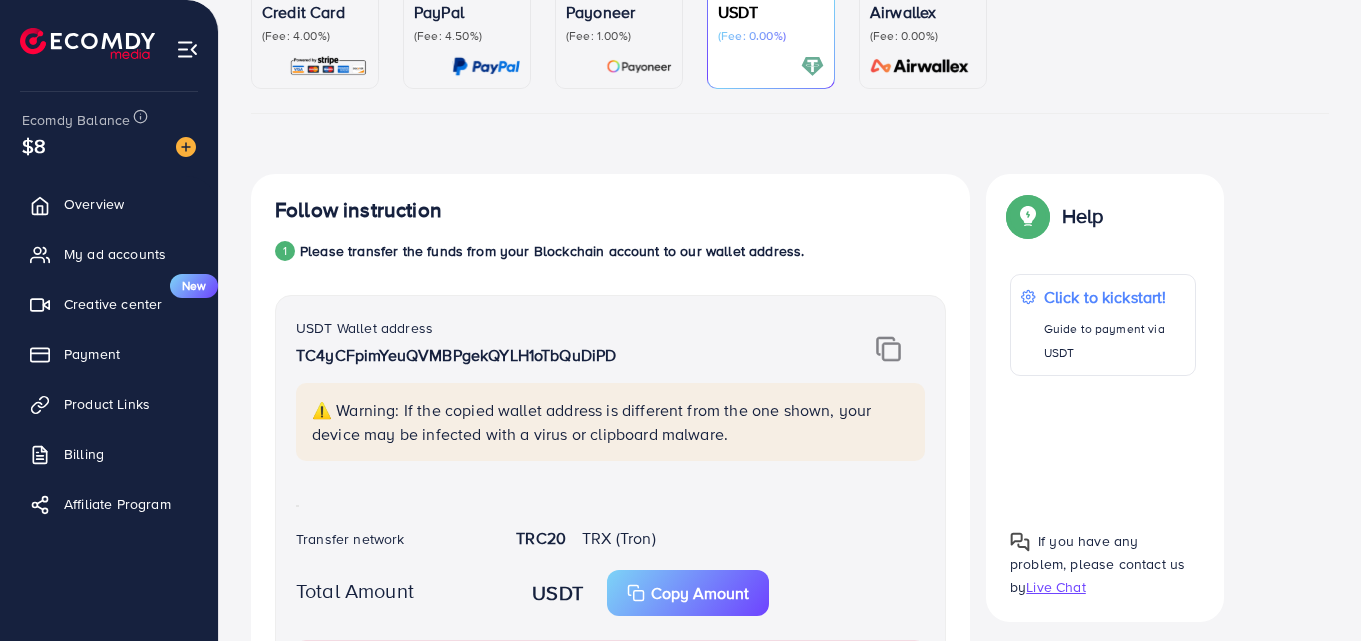 drag, startPoint x: 337, startPoint y: 415, endPoint x: 770, endPoint y: 457, distance: 435.0322 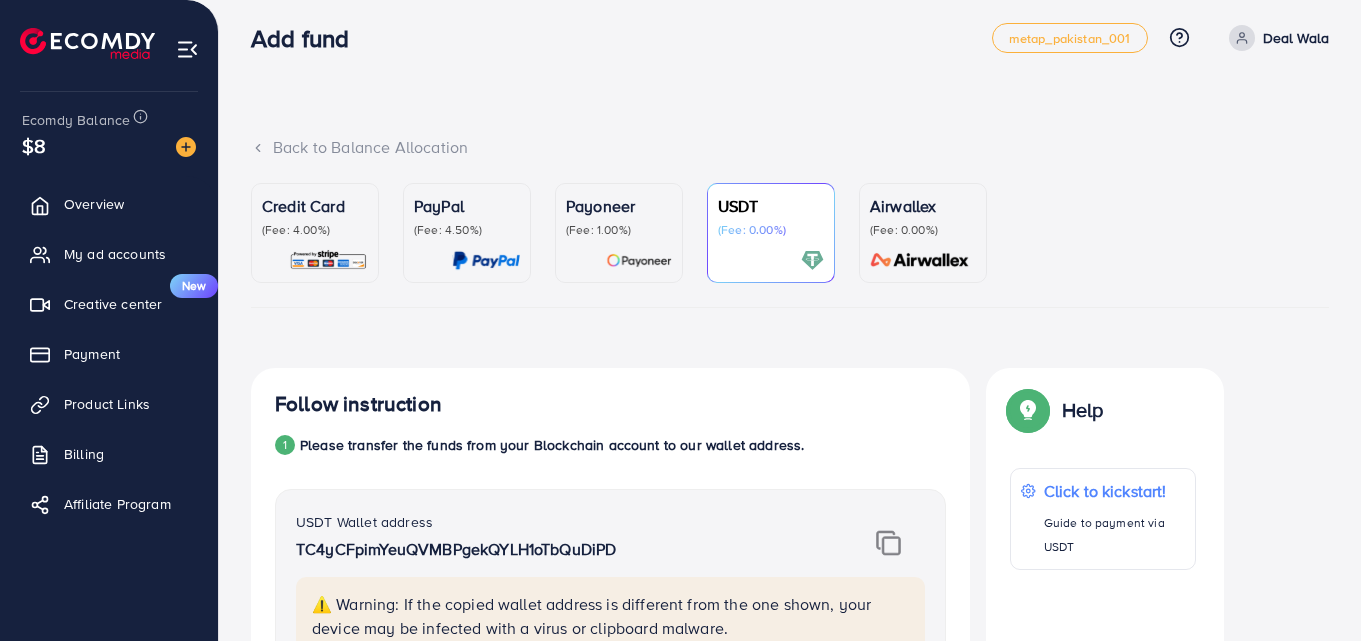 scroll, scrollTop: 0, scrollLeft: 0, axis: both 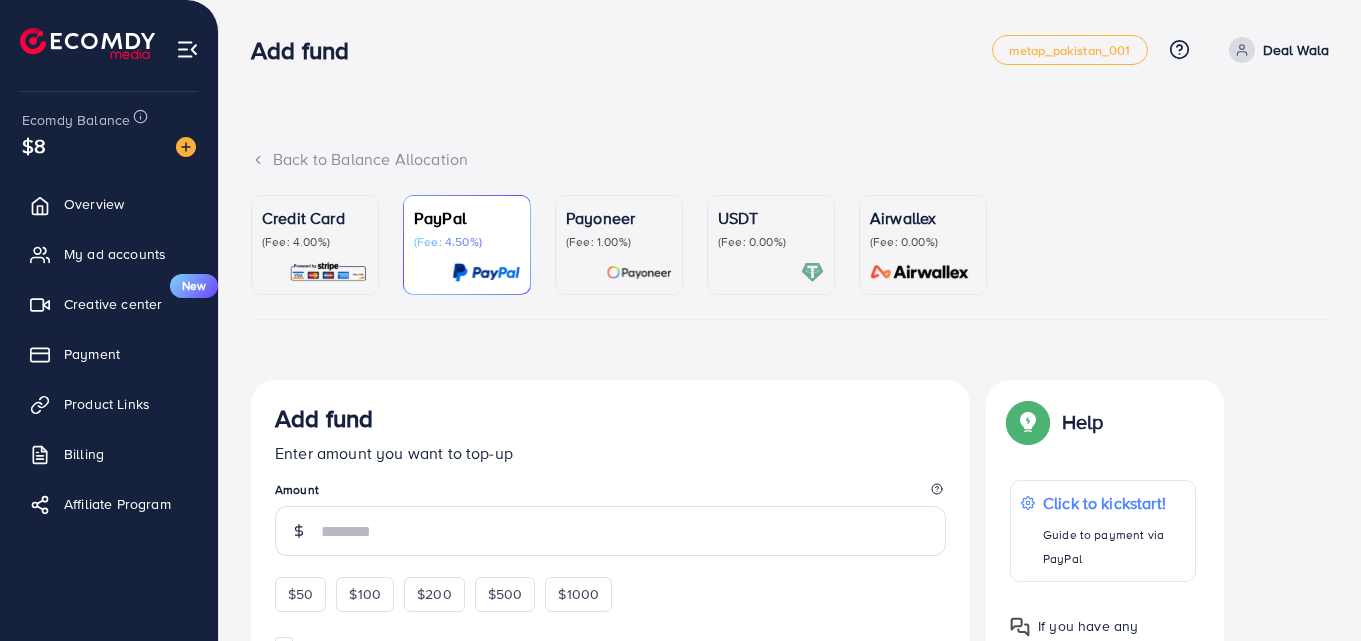 click at bounding box center [771, 272] 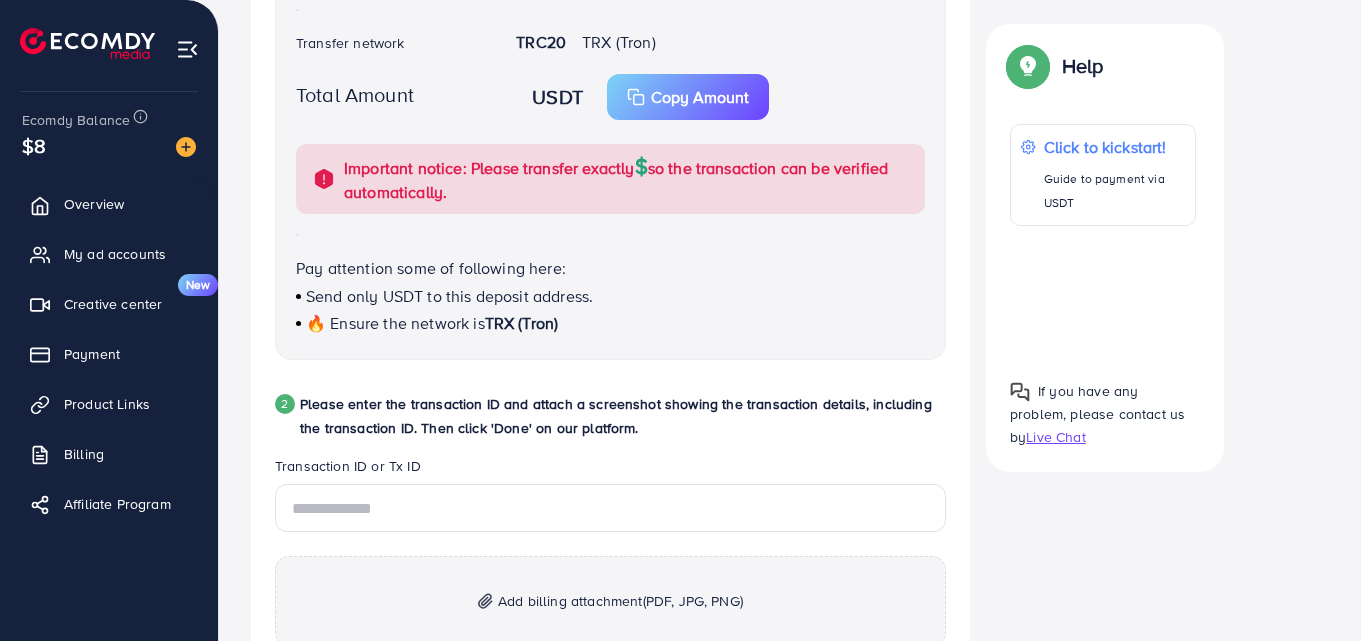 scroll, scrollTop: 700, scrollLeft: 0, axis: vertical 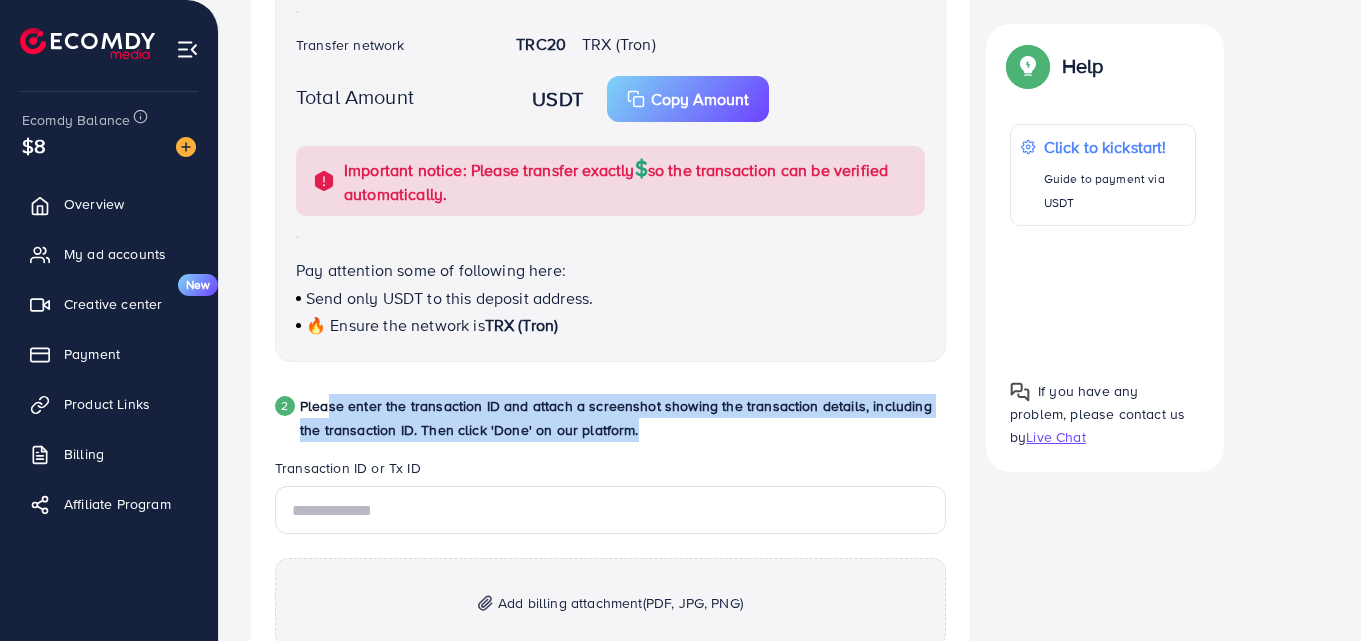 drag, startPoint x: 322, startPoint y: 399, endPoint x: 600, endPoint y: 425, distance: 279.21317 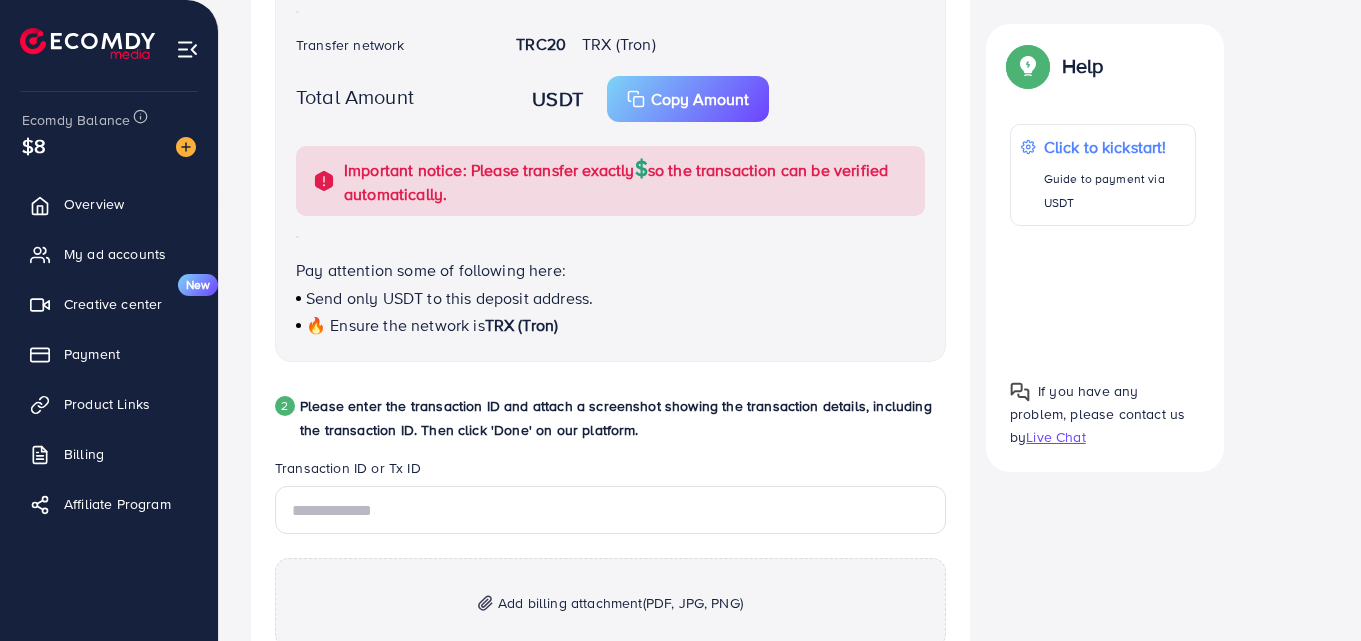 click on "USDT Wallet address  TC4yCFpimYeuQVMBPgekQYLH1oTbQuDiPD   ⚠️ Warning: If the copied wallet address is different from the one shown, your device may be infected with a virus or clipboard malware.   Transfer network   TRC20   TRX (Tron)   Total Amount      USDT   Copy Amount  Important notice: Please transfer exactly  $  so the transaction can be verified automatically.  Pay attention some of following here:   Send only USDT to this deposit address.  🔥 Ensure the network is   TRX (Tron)" at bounding box center (610, 81) 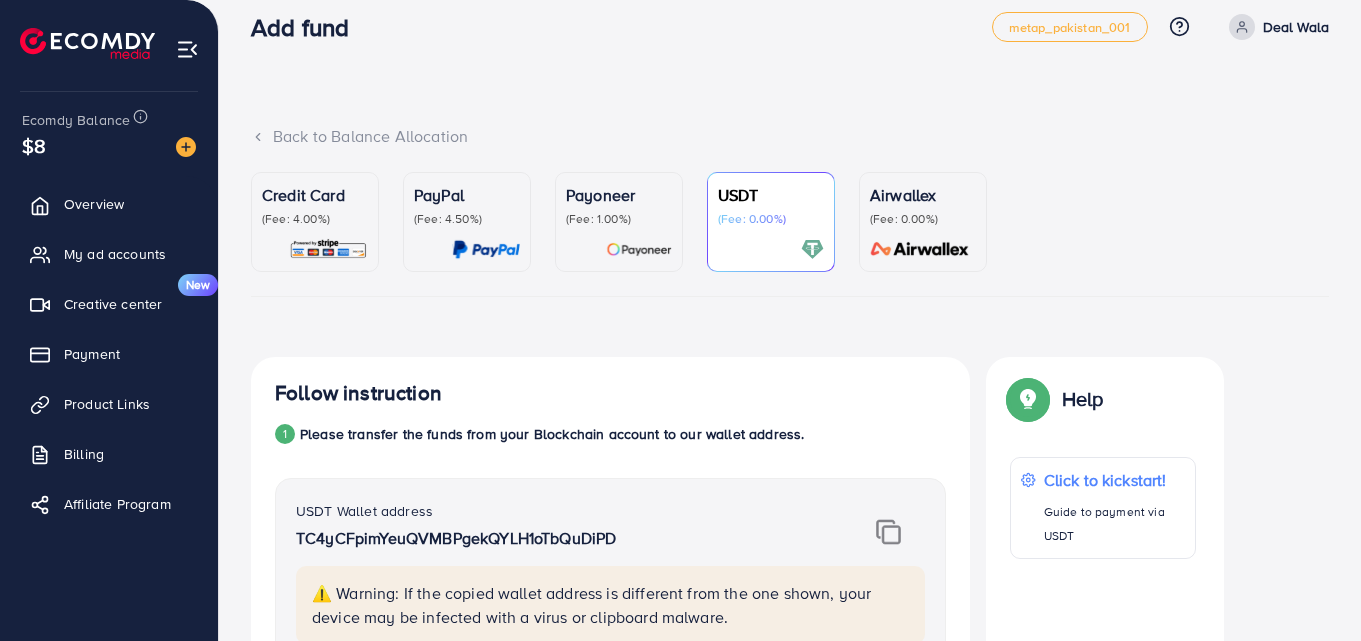 scroll, scrollTop: 0, scrollLeft: 0, axis: both 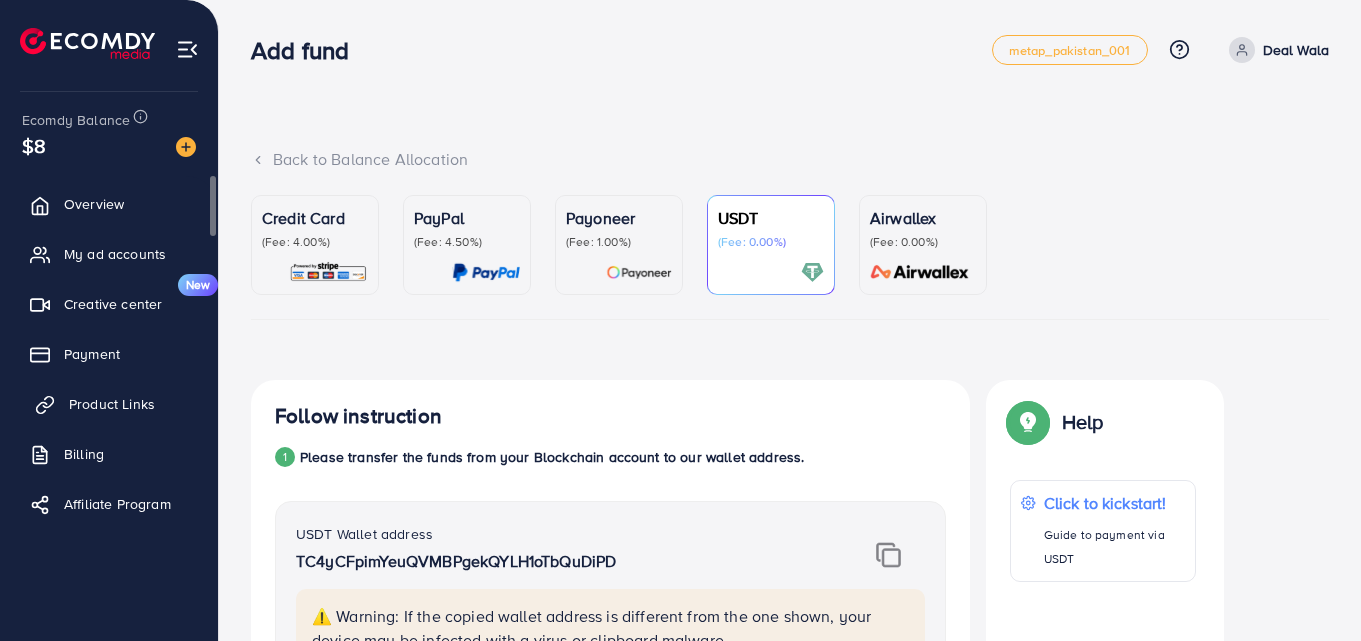 click on "Product Links" at bounding box center [112, 404] 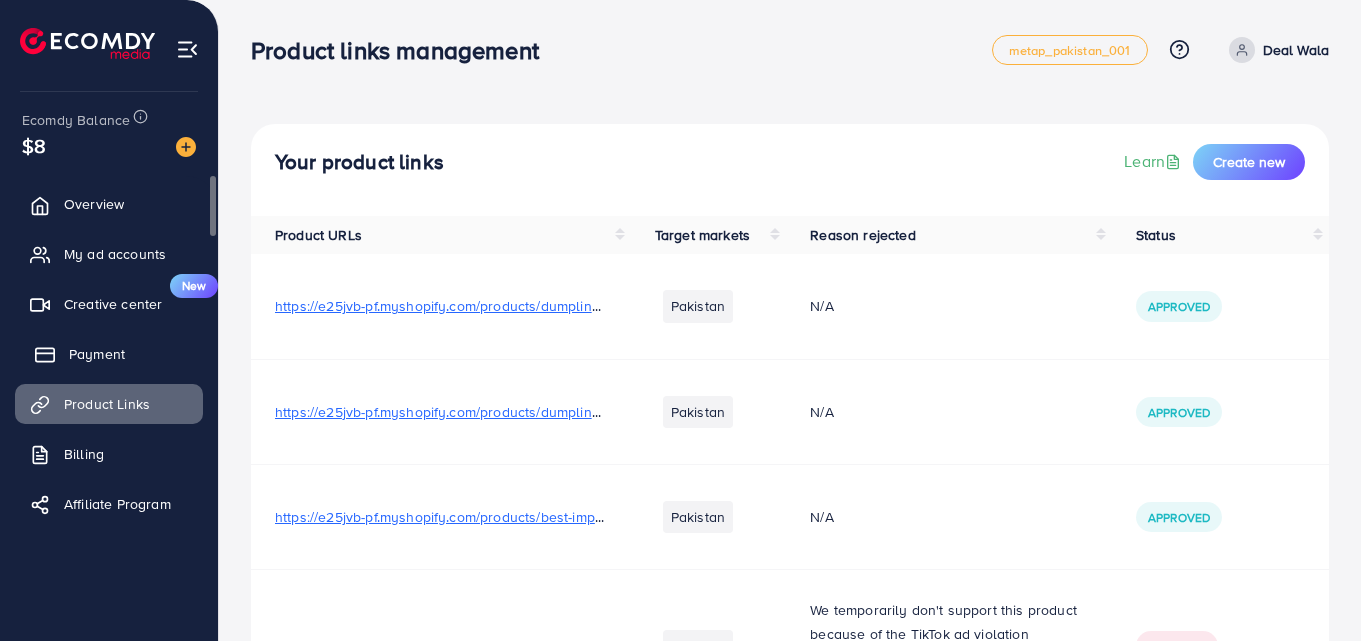click on "Payment" at bounding box center [97, 354] 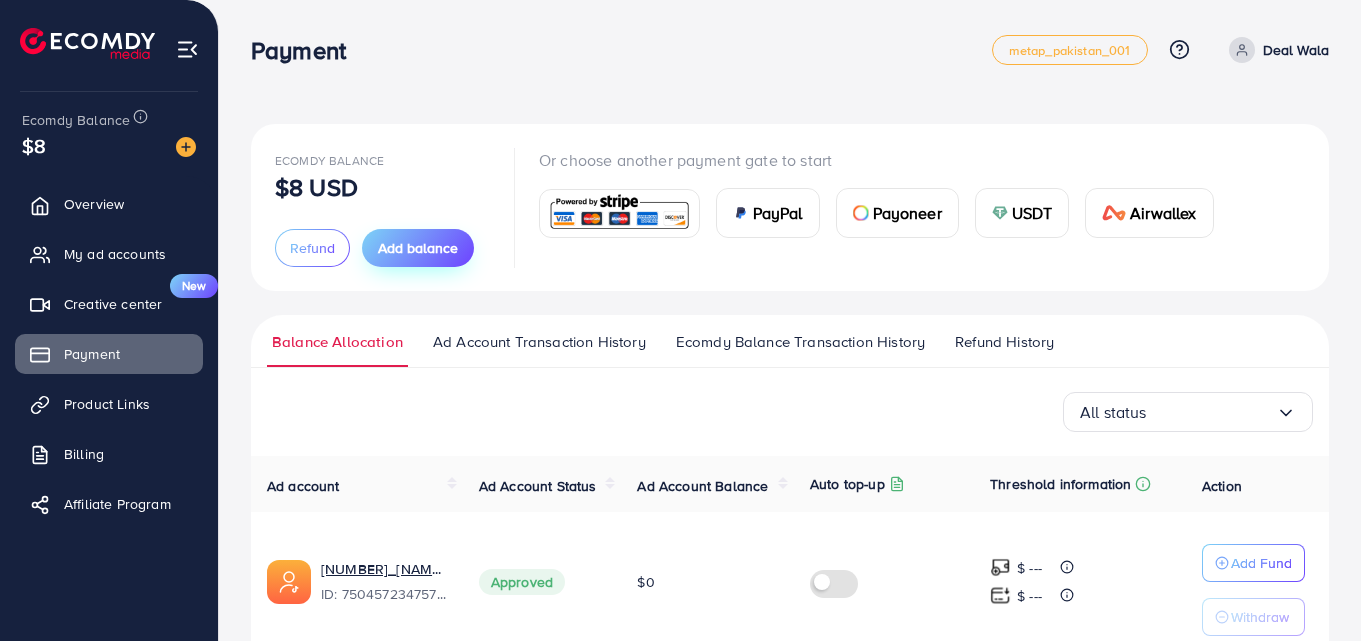 click on "Add balance" at bounding box center (418, 248) 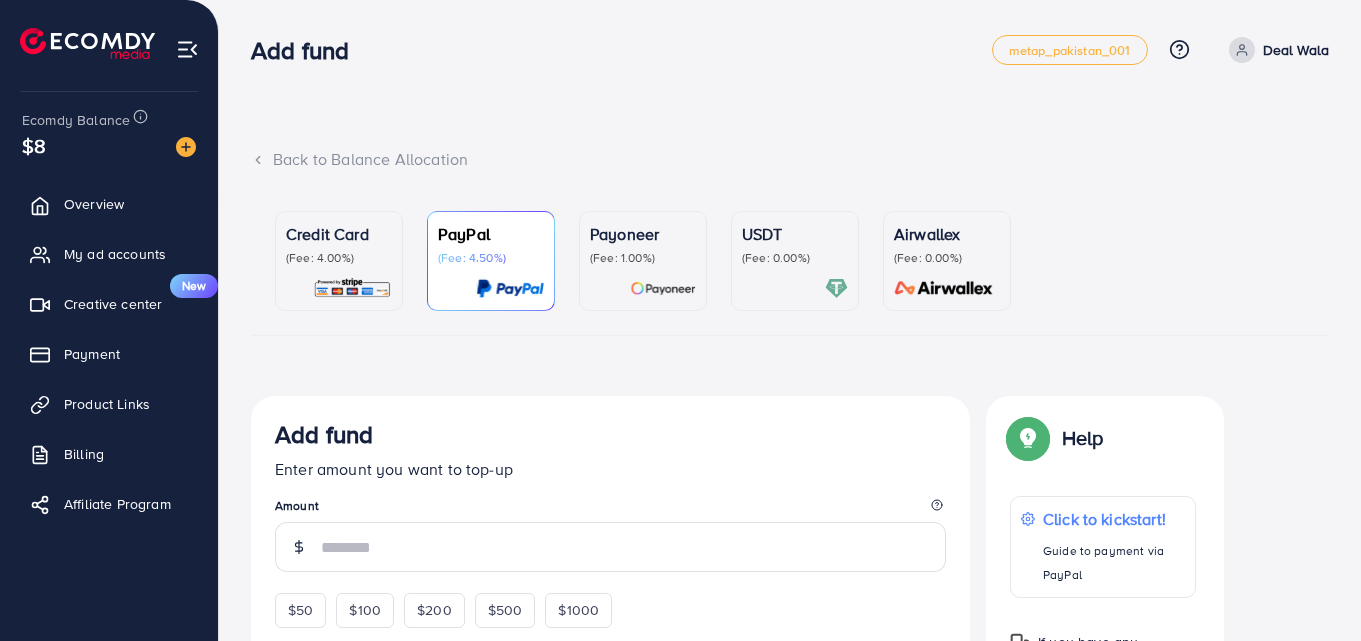 click on "USDT   (Fee: 0.00%)" at bounding box center [795, 261] 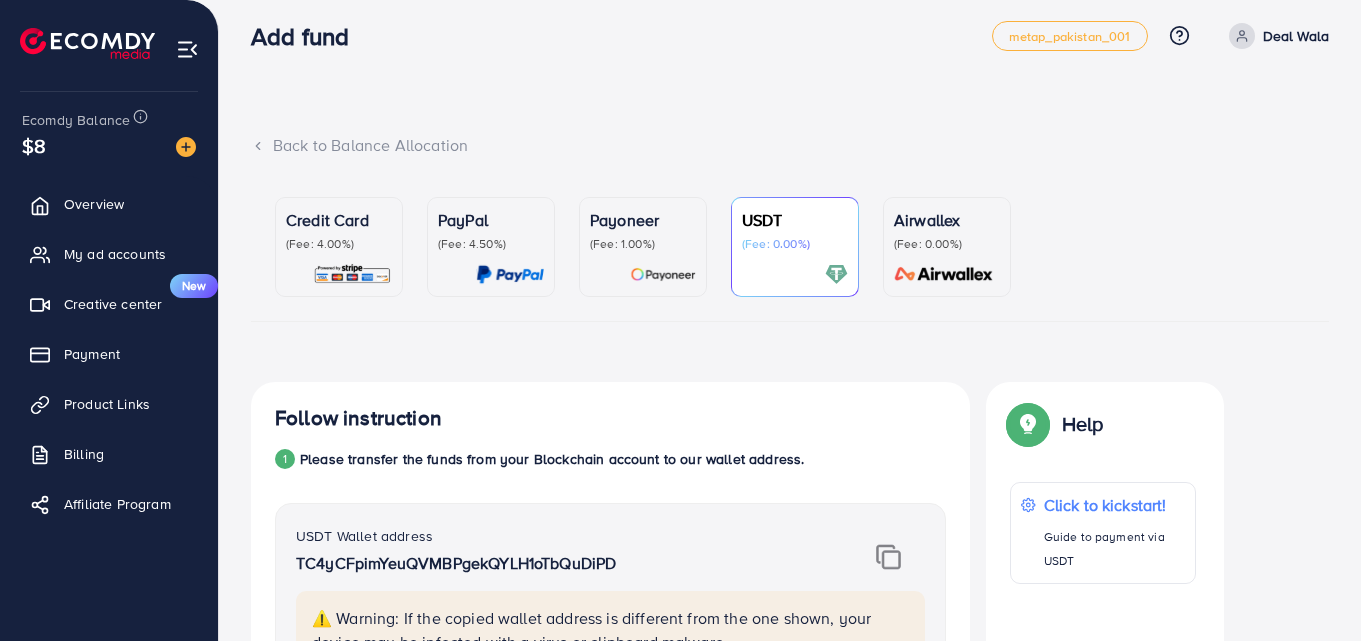 scroll, scrollTop: 0, scrollLeft: 0, axis: both 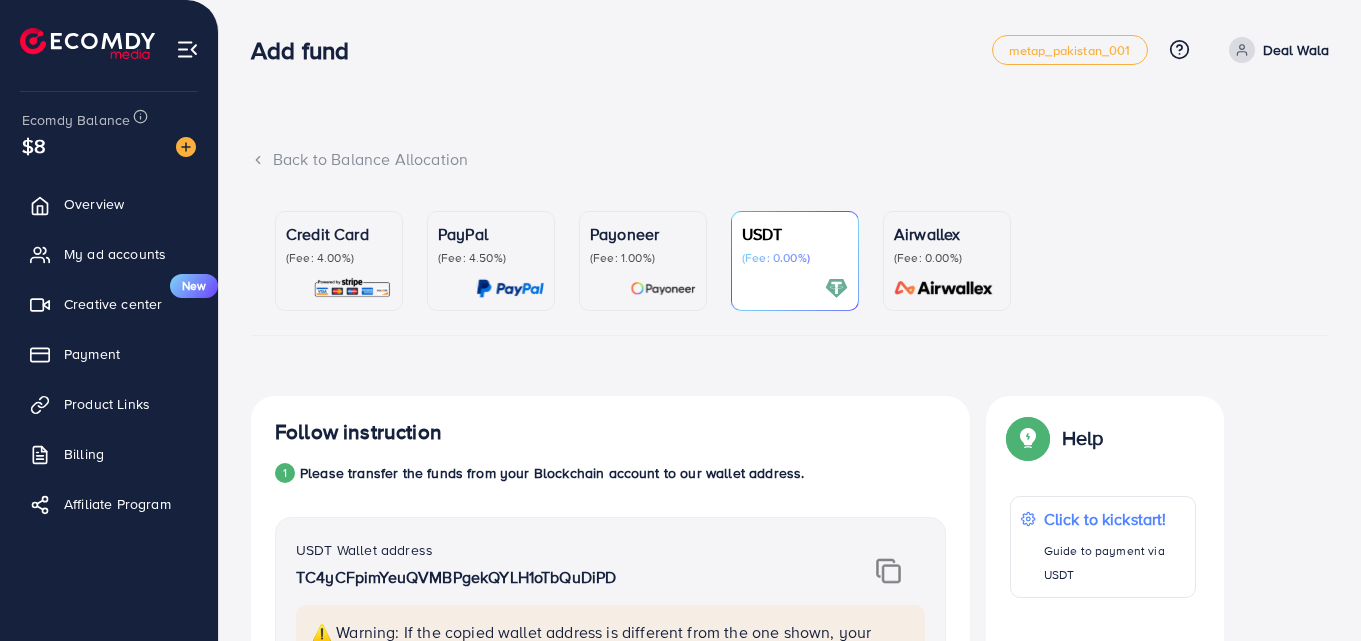 click 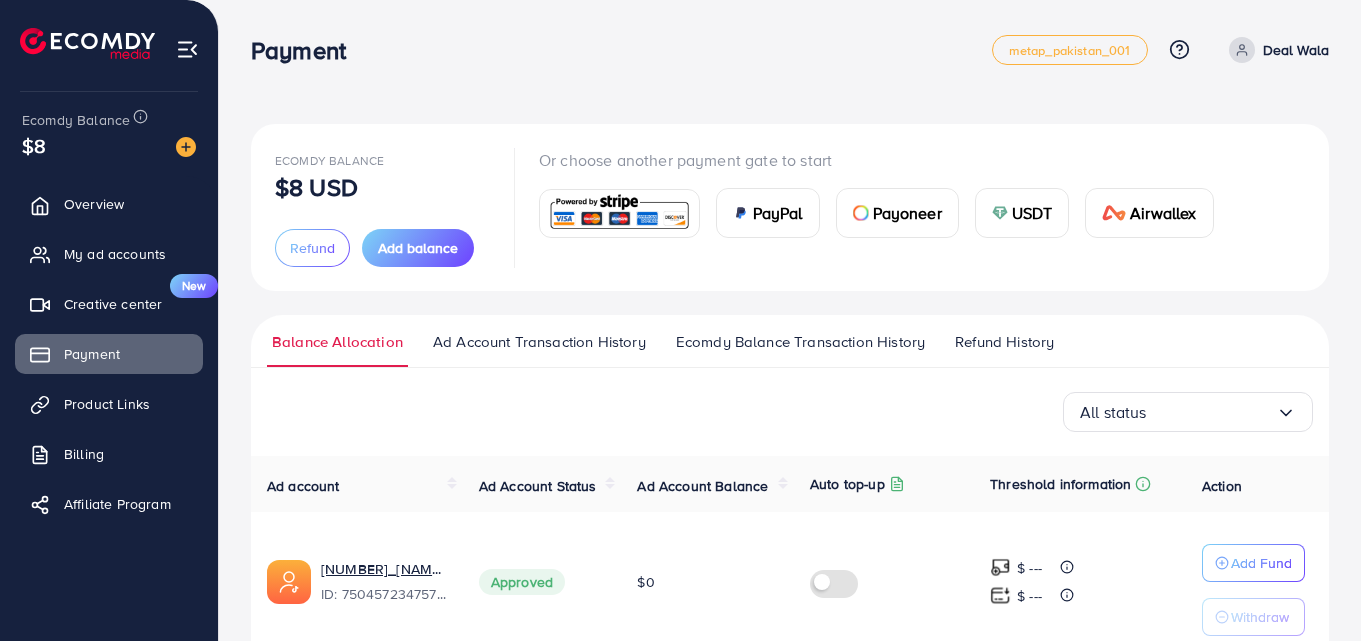 click on "USDT" at bounding box center [1022, 213] 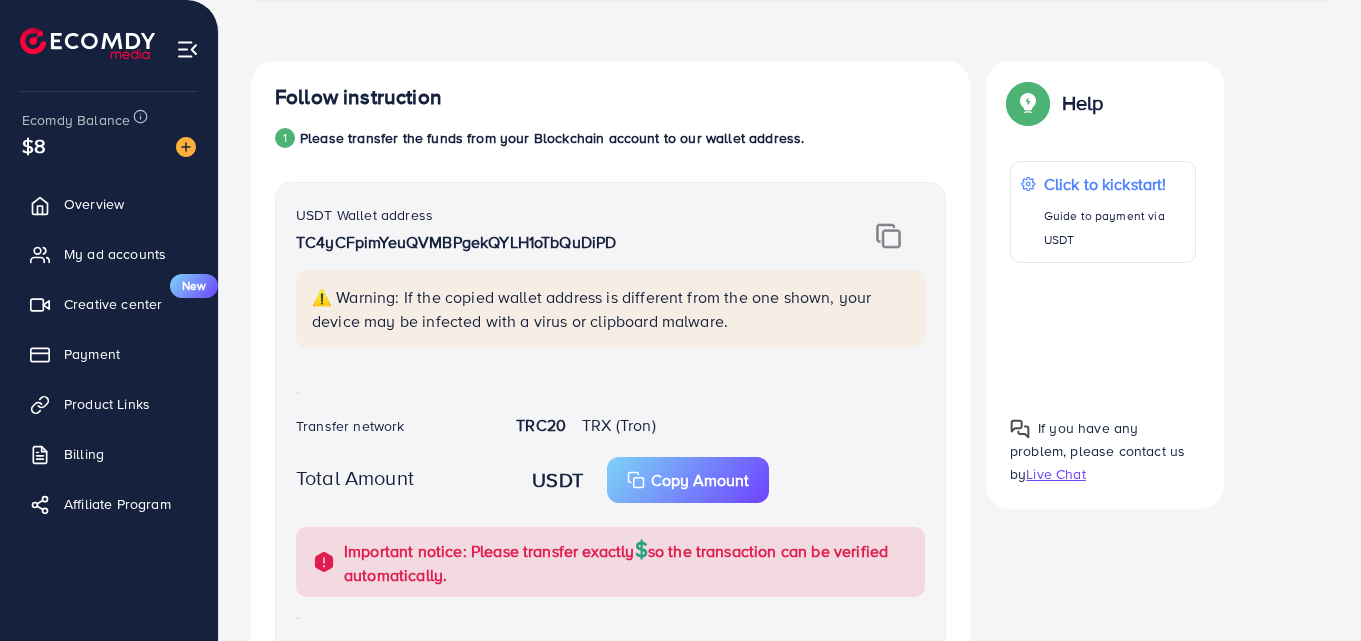 scroll, scrollTop: 300, scrollLeft: 0, axis: vertical 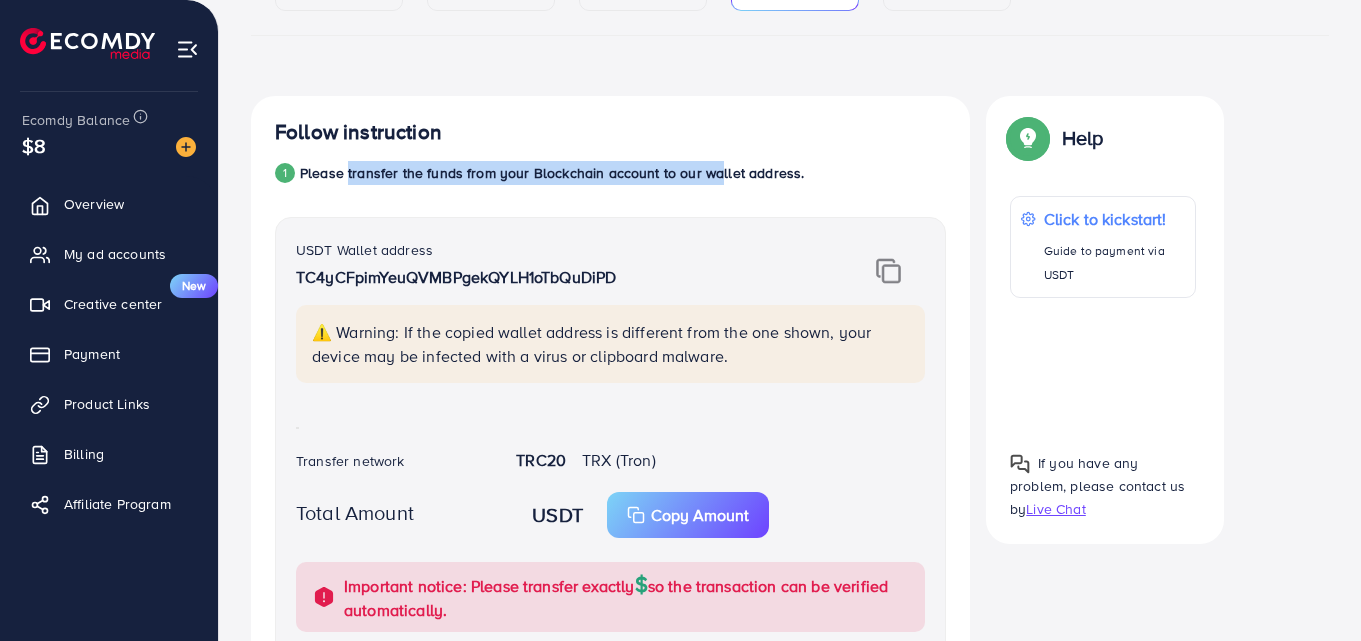 drag, startPoint x: 341, startPoint y: 175, endPoint x: 709, endPoint y: 178, distance: 368.01224 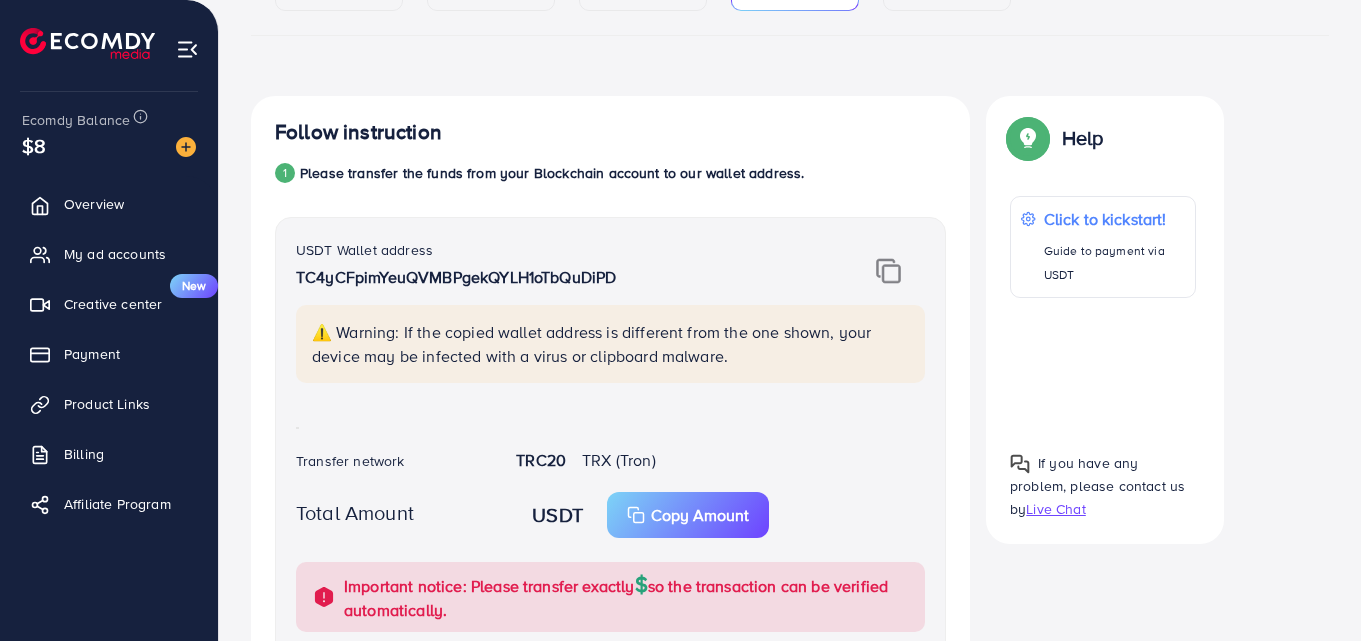 click on "USDT Wallet address  TC4yCFpimYeuQVMBPgekQYLH1oTbQuDiPD   ⚠️ Warning: If the copied wallet address is different from the one shown, your device may be infected with a virus or clipboard malware.   Transfer network   TRC20   TRX (Tron)   Total Amount      USDT   Copy Amount  Important notice: Please transfer exactly  $  so the transaction can be verified automatically.  Pay attention some of following here:   Send only USDT to this deposit address.  🔥 Ensure the network is   TRX (Tron)" at bounding box center [610, 497] 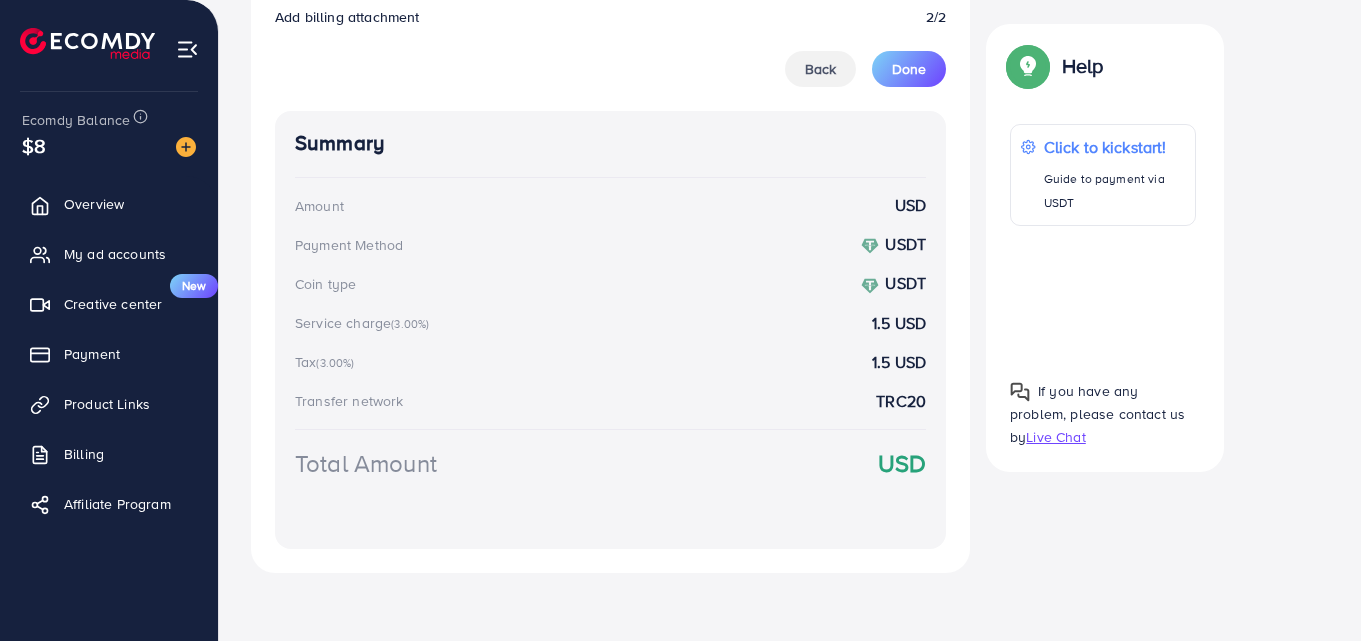 scroll, scrollTop: 1403, scrollLeft: 0, axis: vertical 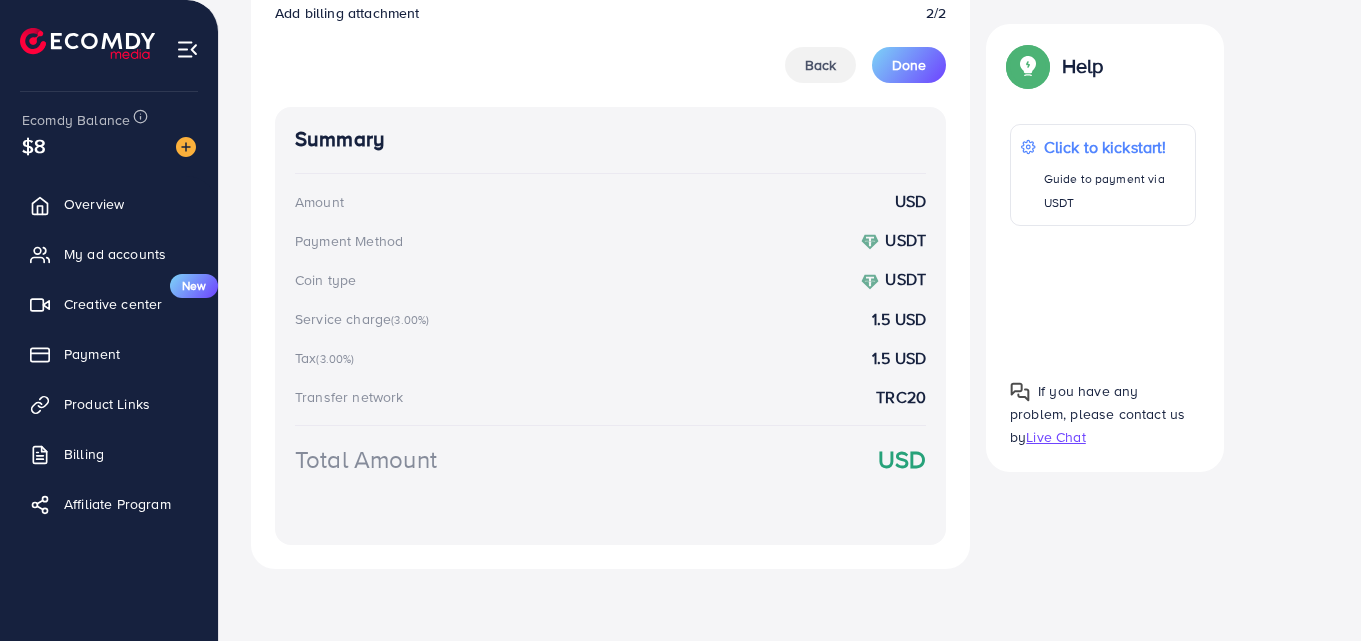drag, startPoint x: 296, startPoint y: 398, endPoint x: 614, endPoint y: 406, distance: 318.10062 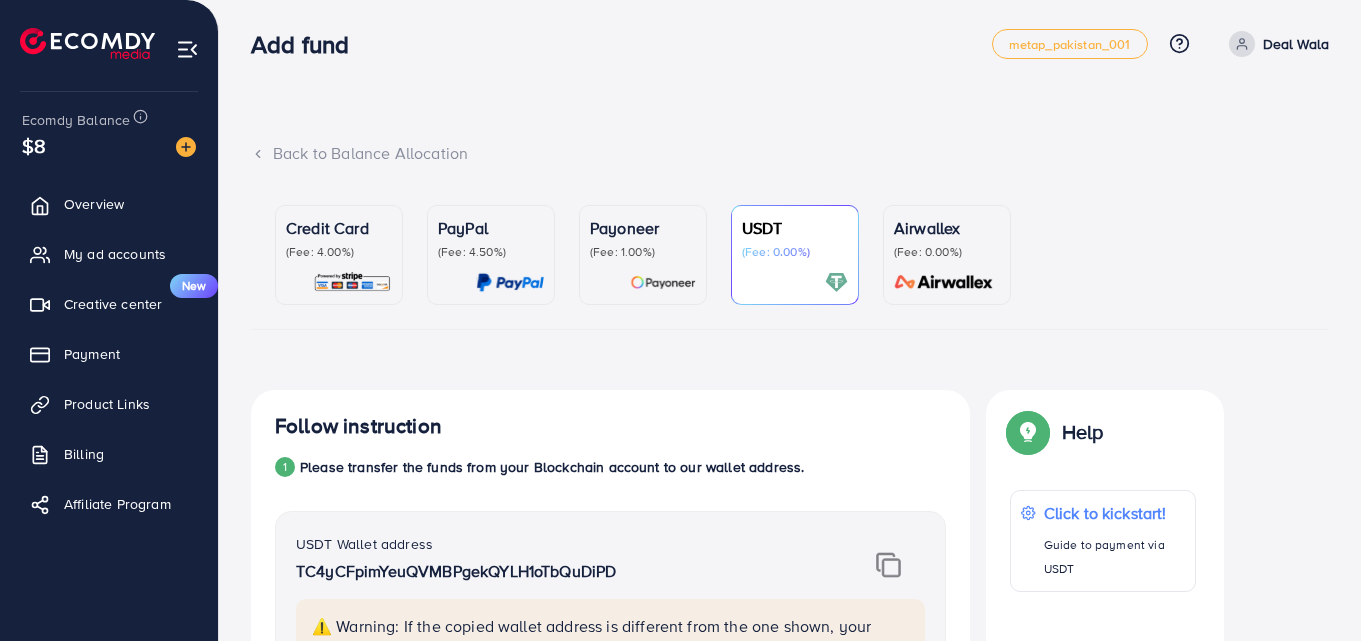scroll, scrollTop: 0, scrollLeft: 0, axis: both 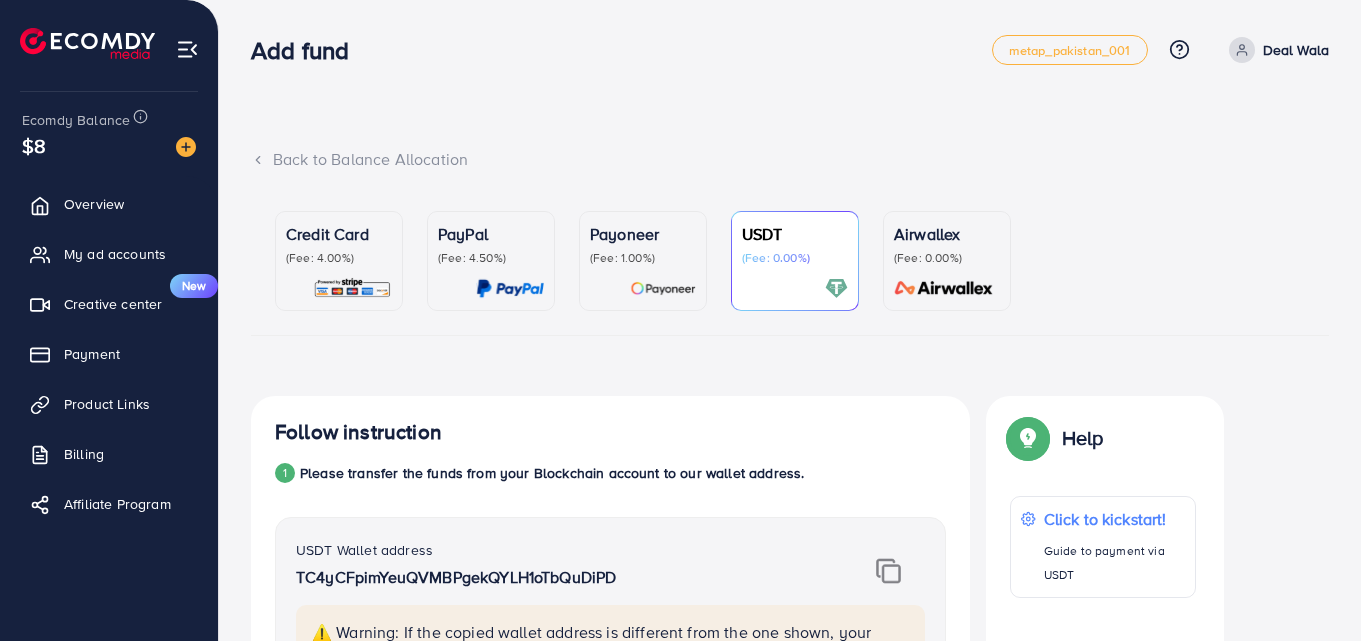 click 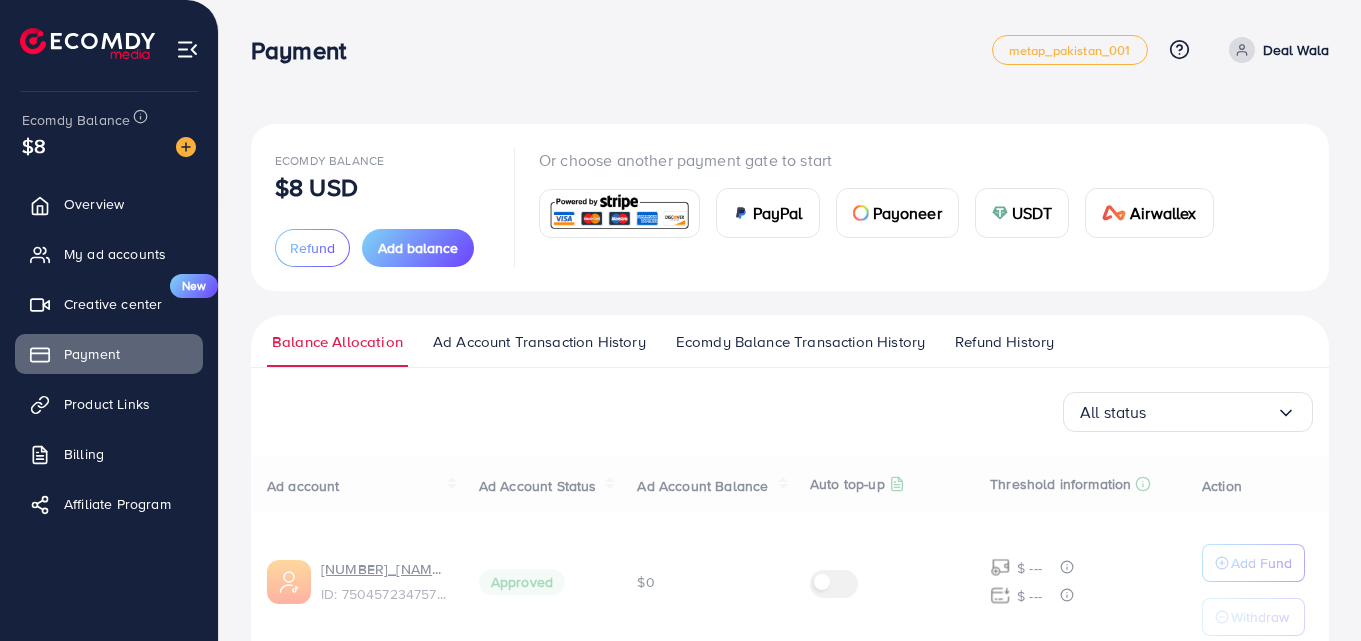 click on "Ecomdy Balance  $8 USD   Refund   Add balance   Or choose another payment gate to start   PayPal   Payoneer   USDT   Airwallex" at bounding box center (790, 207) 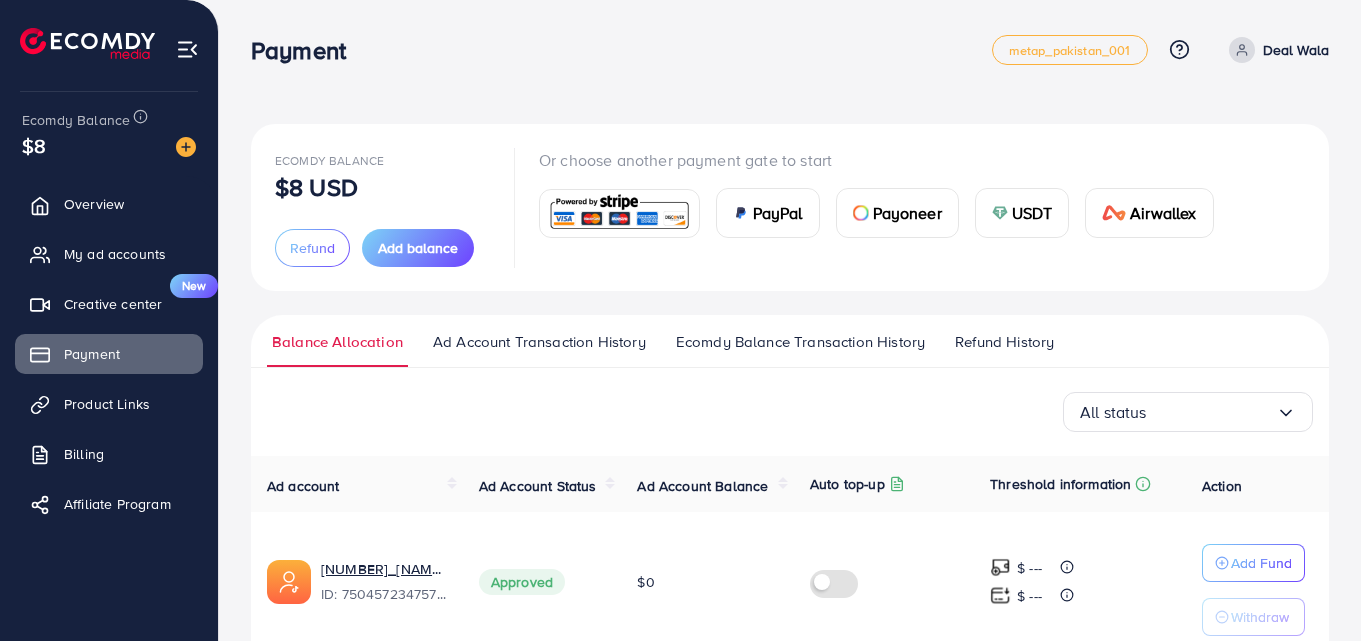 click on "Ecomdy Balance  $8 USD   Refund   Add balance   Or choose another payment gate to start   PayPal   Payoneer   USDT   Airwallex" at bounding box center (790, 207) 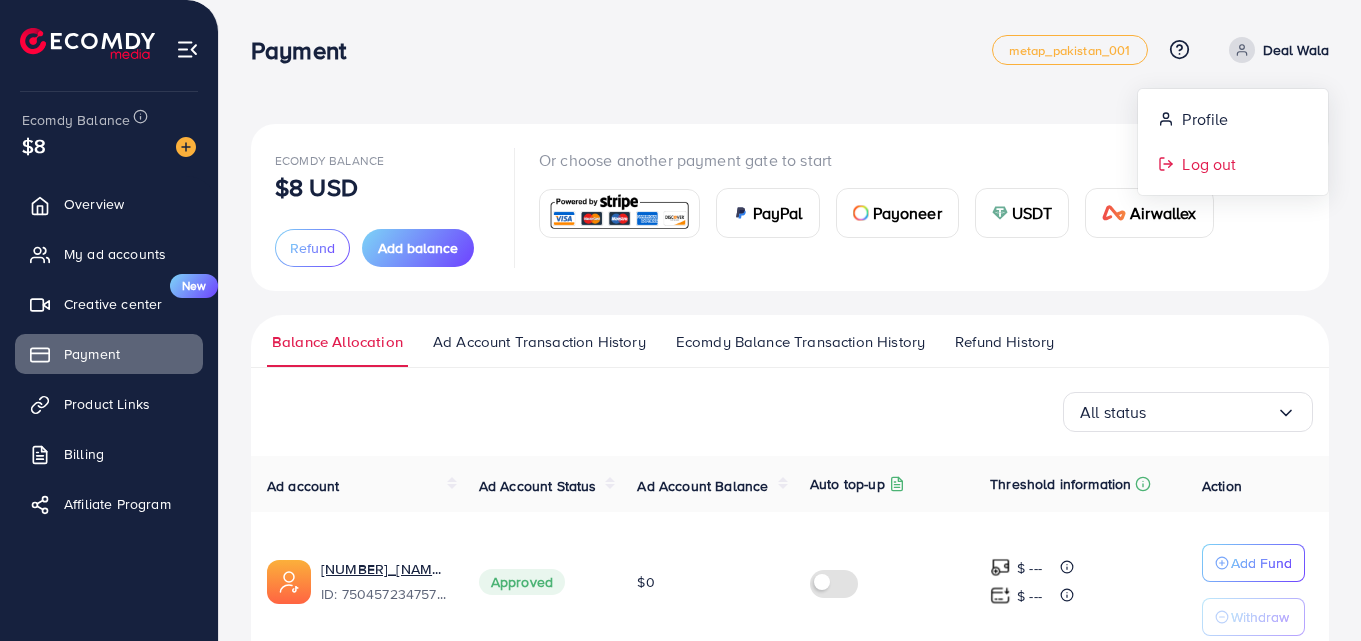 click on "Log out" at bounding box center (1209, 164) 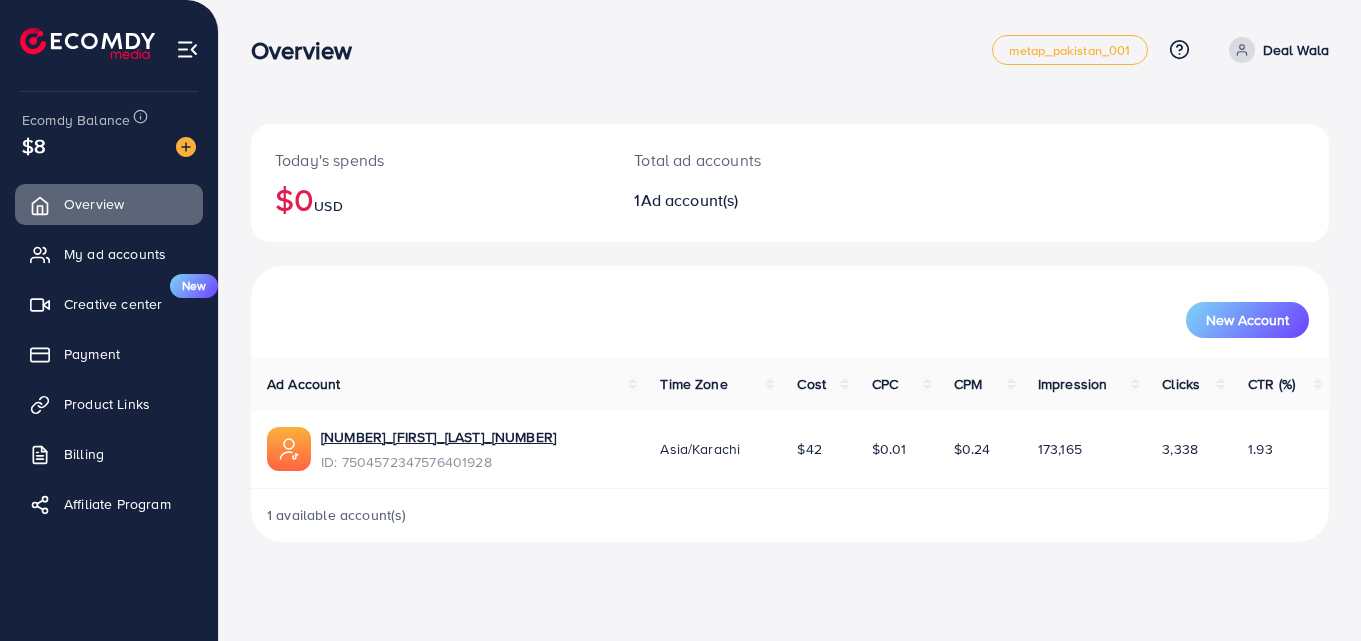 scroll, scrollTop: 0, scrollLeft: 0, axis: both 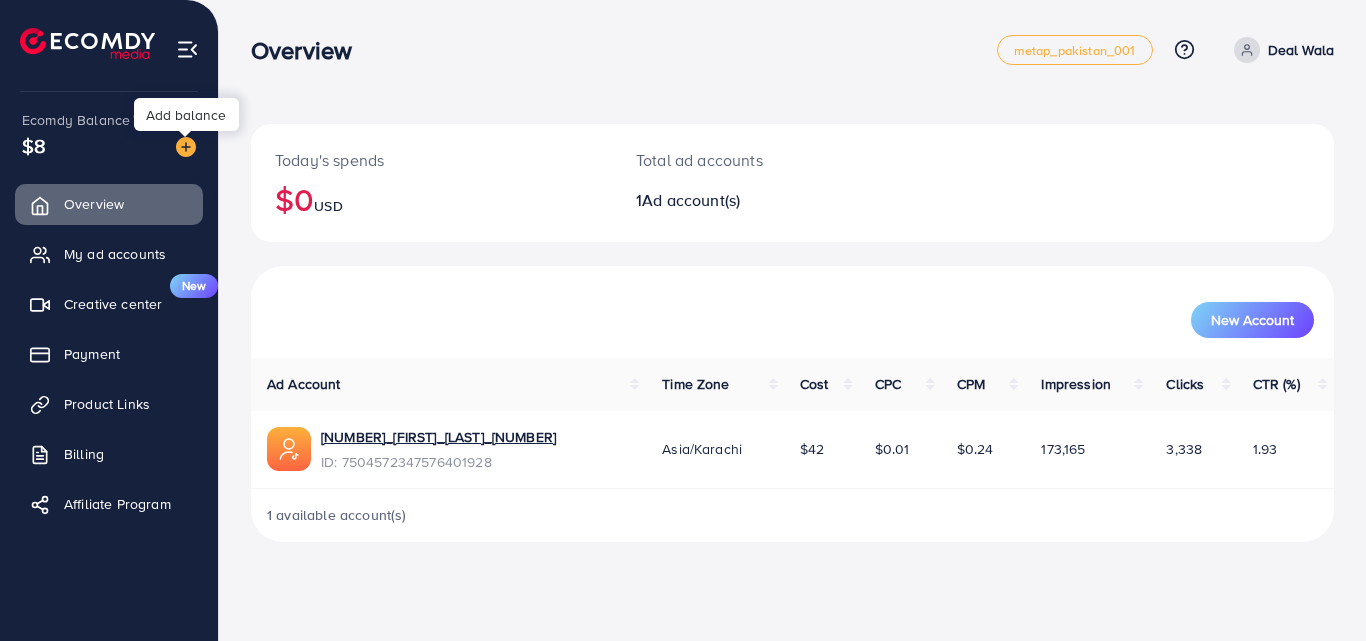 click at bounding box center [186, 147] 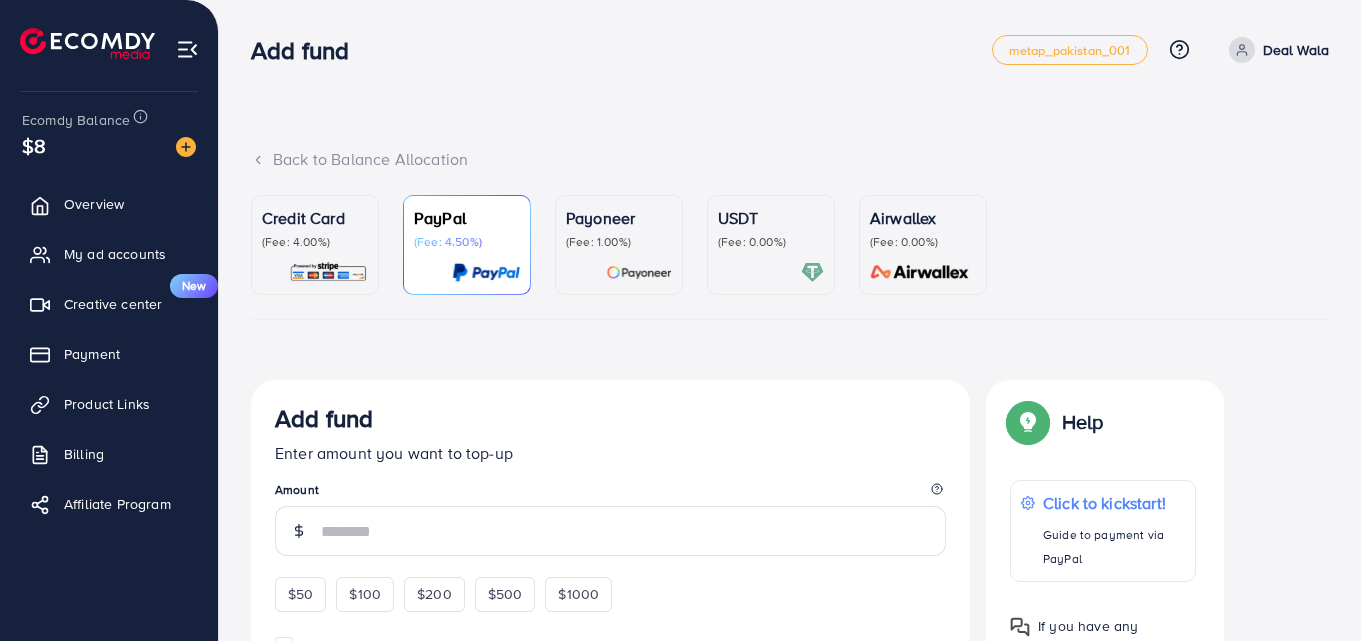 click on "(Fee: 0.00%)" at bounding box center (771, 242) 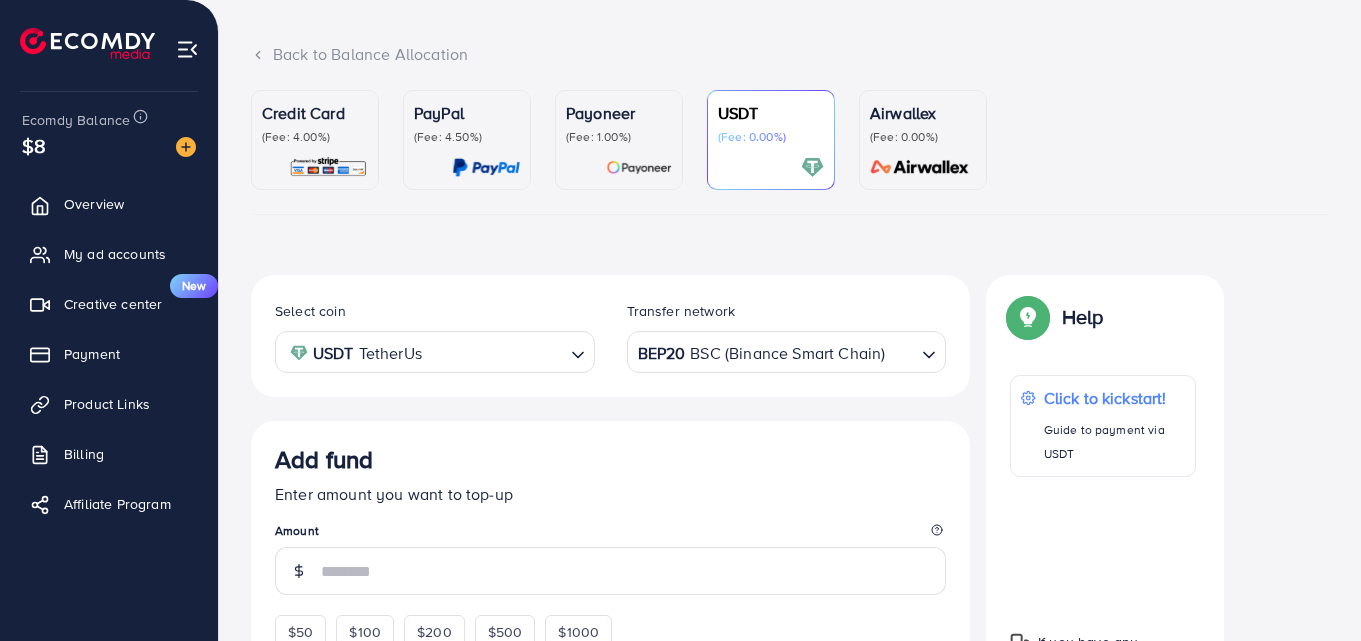 scroll, scrollTop: 200, scrollLeft: 0, axis: vertical 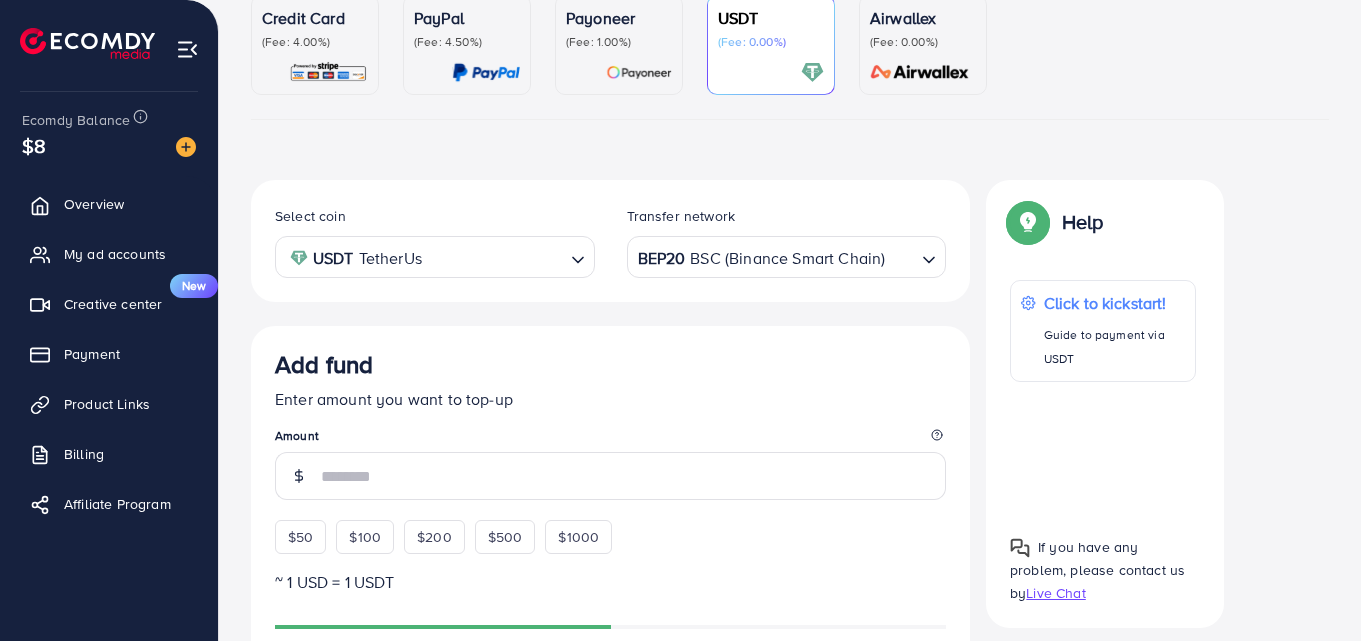 click on "BEP20 BSC (Binance Smart Chain)" at bounding box center [775, 255] 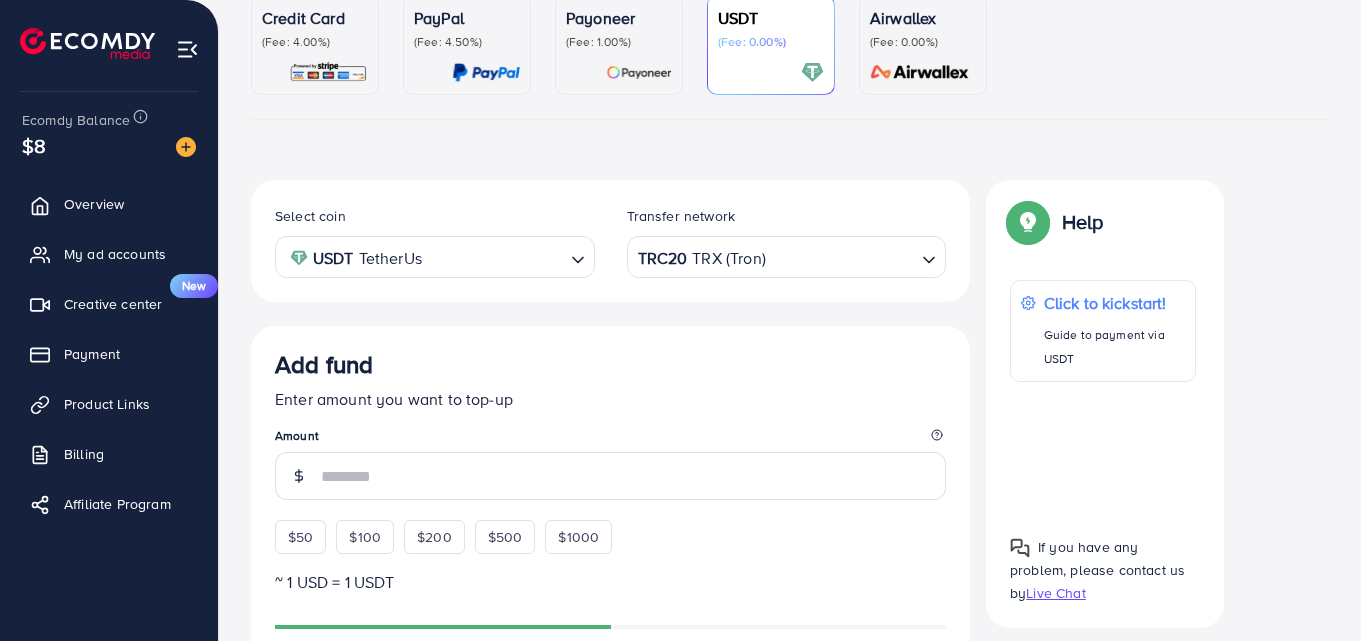 click on "Select coin   USDT TetherUs           Loading...     Transfer network   TRC20 TRX (Tron)           Loading...     BEP20 BSC (Binance Smart Chain) ERC20 Ethereum (ETH) MATIC (Polygon) SOL (Solana) TRC20 TRX (Tron)        Add fund  Enter amount you want to top-up Amount $50 $100 $200 $500 $1000  ~ 1 USD = 1 USDT   Add USDT amount  1/2 I would like to make a donation to support my Account Manager. 5% 10% 15% 20%  Continue   Summary   Amount   --   Payment Method   --   Coin type   --   Service charge   (3.00%)   --   Tax   (3.00%)   --   Transfer network   --   Total Amount   --" at bounding box center [610, 714] 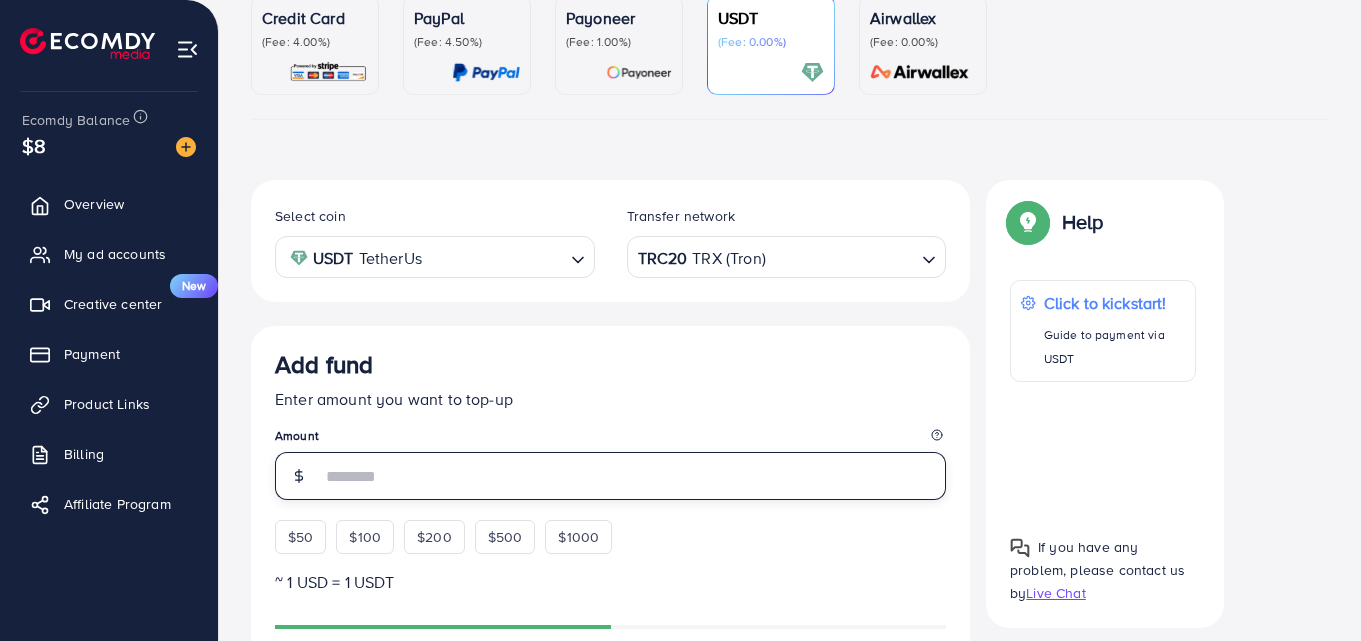 click at bounding box center [633, 476] 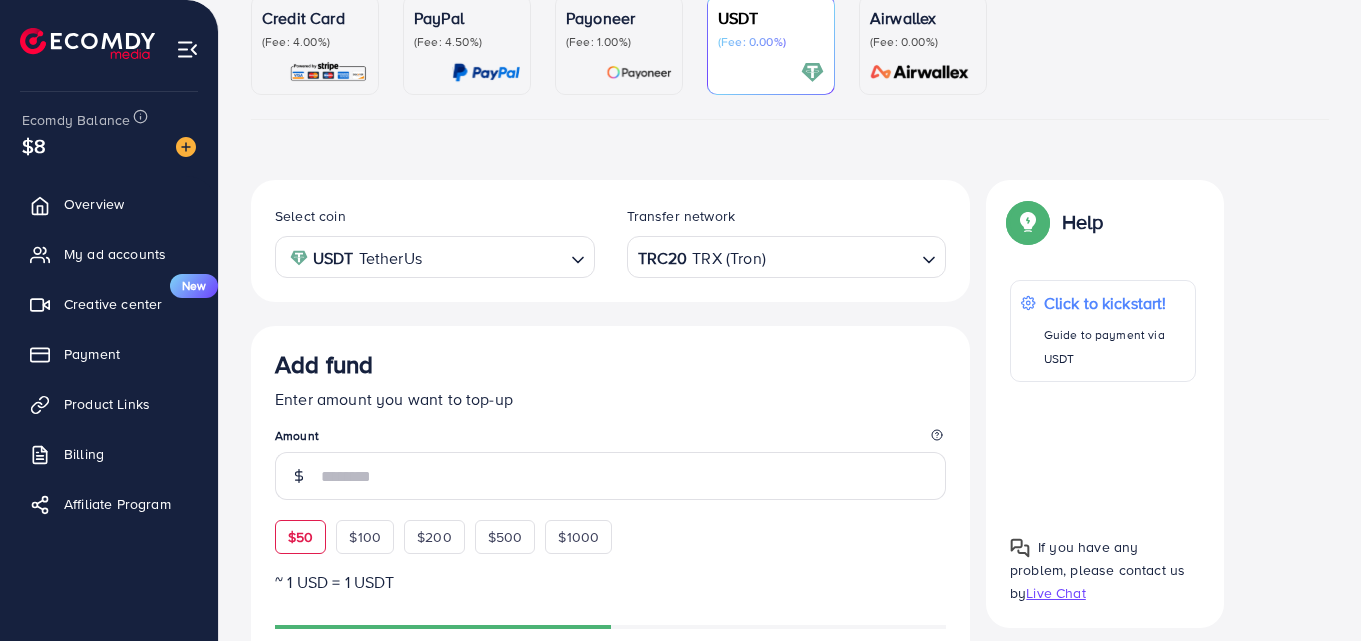 click on "Add fund  Enter amount you want to top-up Amount $50 $100 $200 $500 $1000" at bounding box center [610, 452] 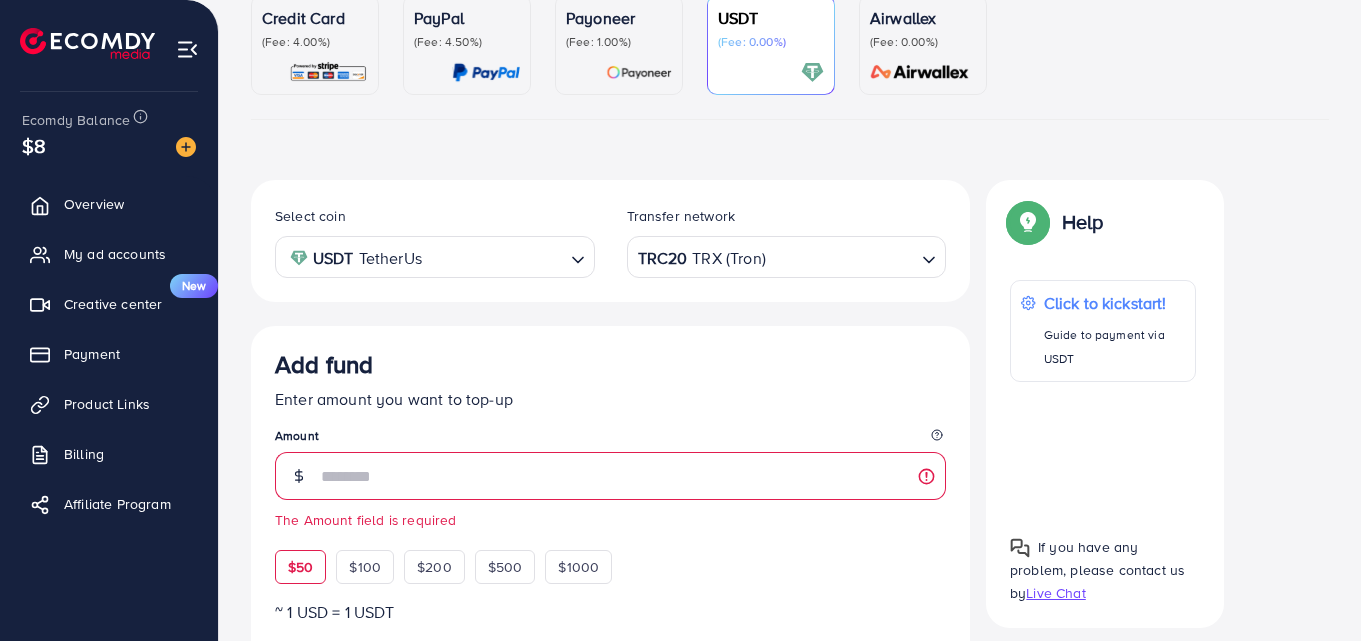 click on "$50" at bounding box center [300, 567] 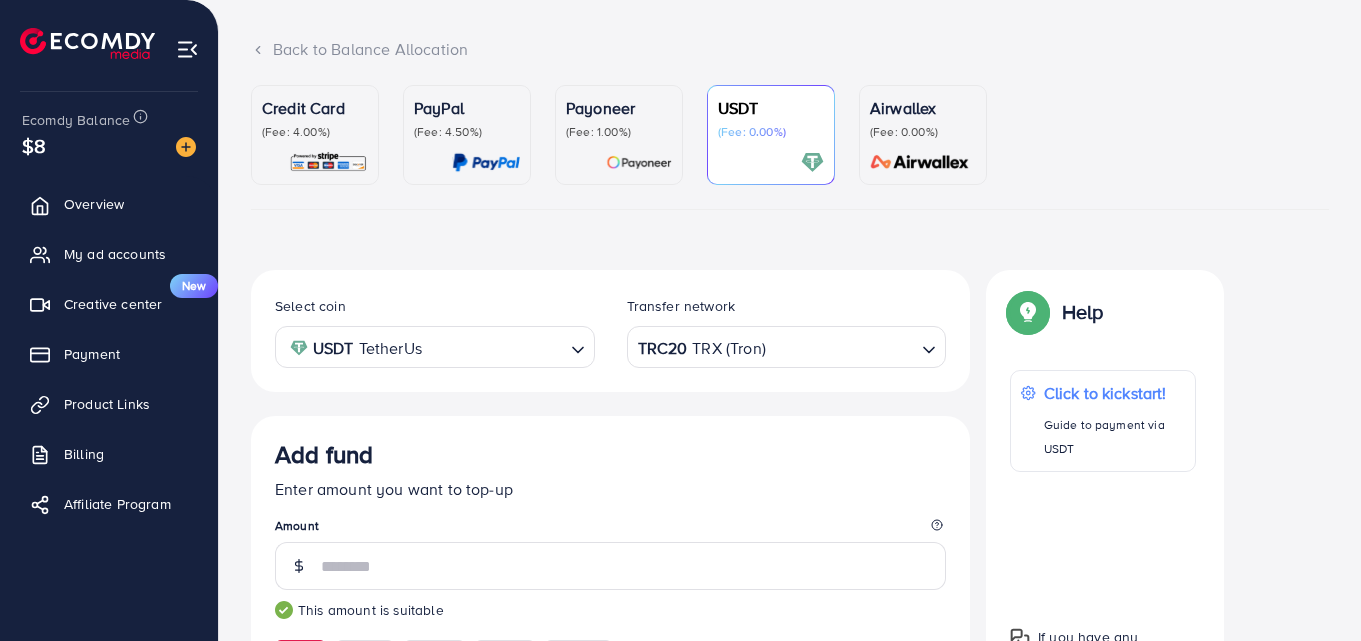scroll, scrollTop: 810, scrollLeft: 0, axis: vertical 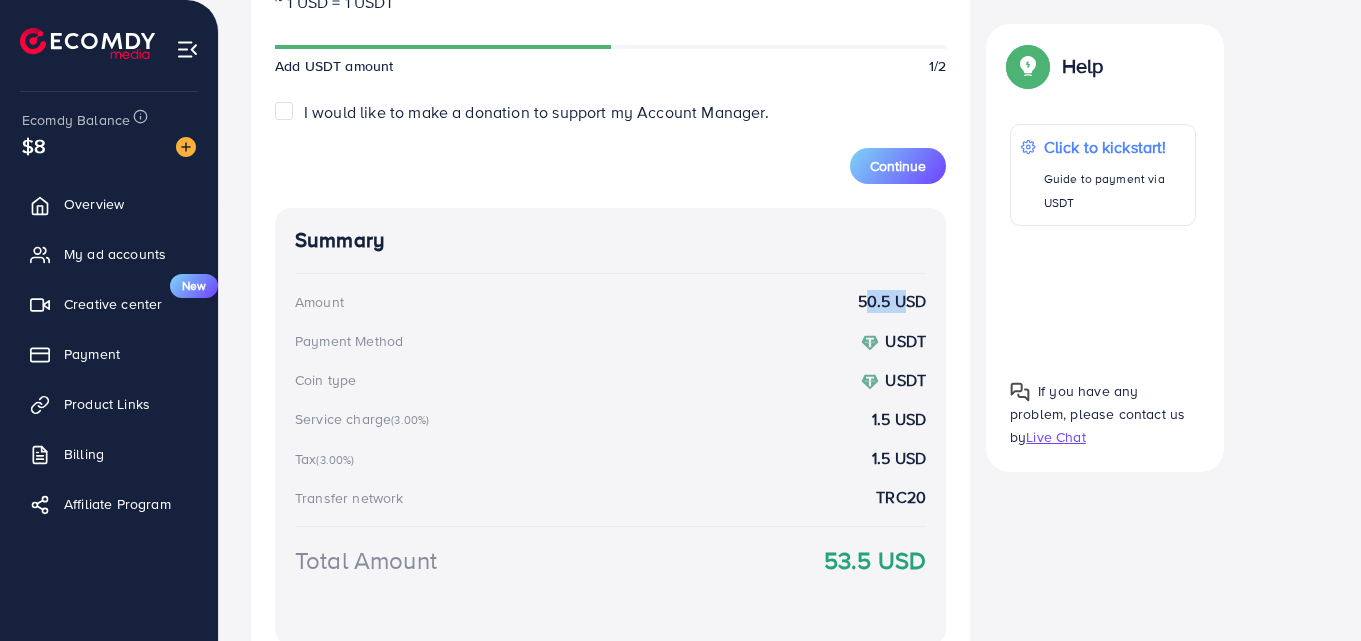 drag, startPoint x: 854, startPoint y: 290, endPoint x: 898, endPoint y: 296, distance: 44.407207 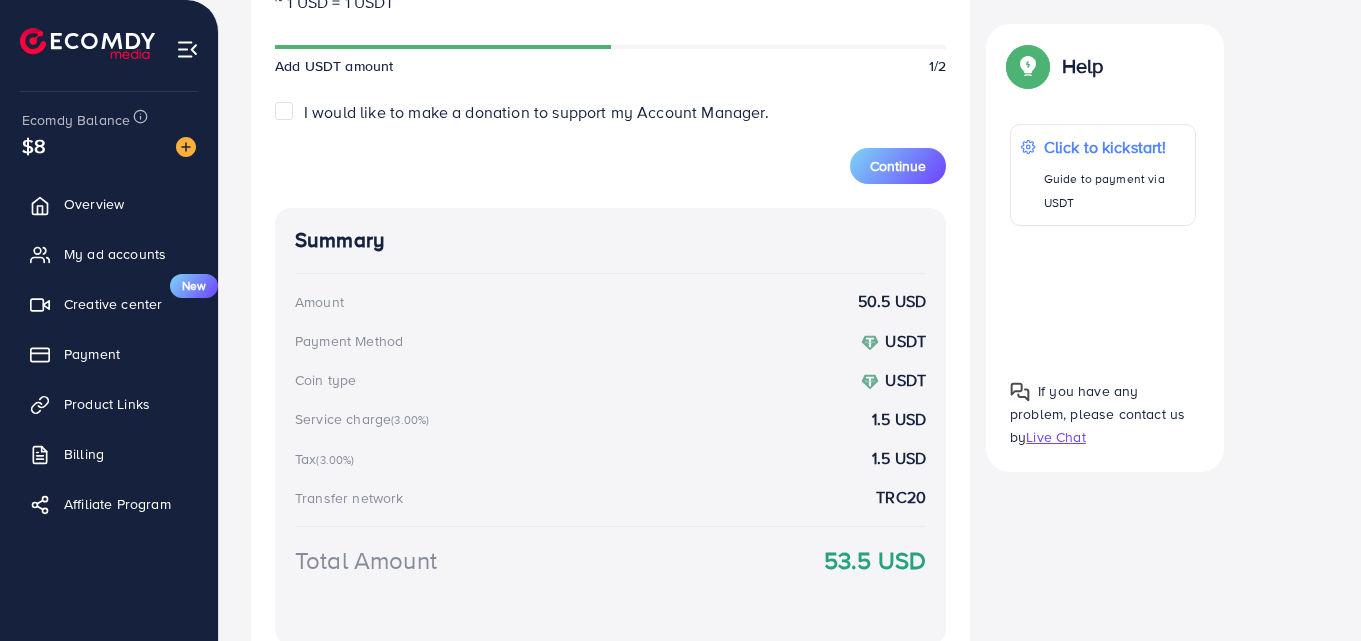 click on "50.5 USD" at bounding box center (892, 301) 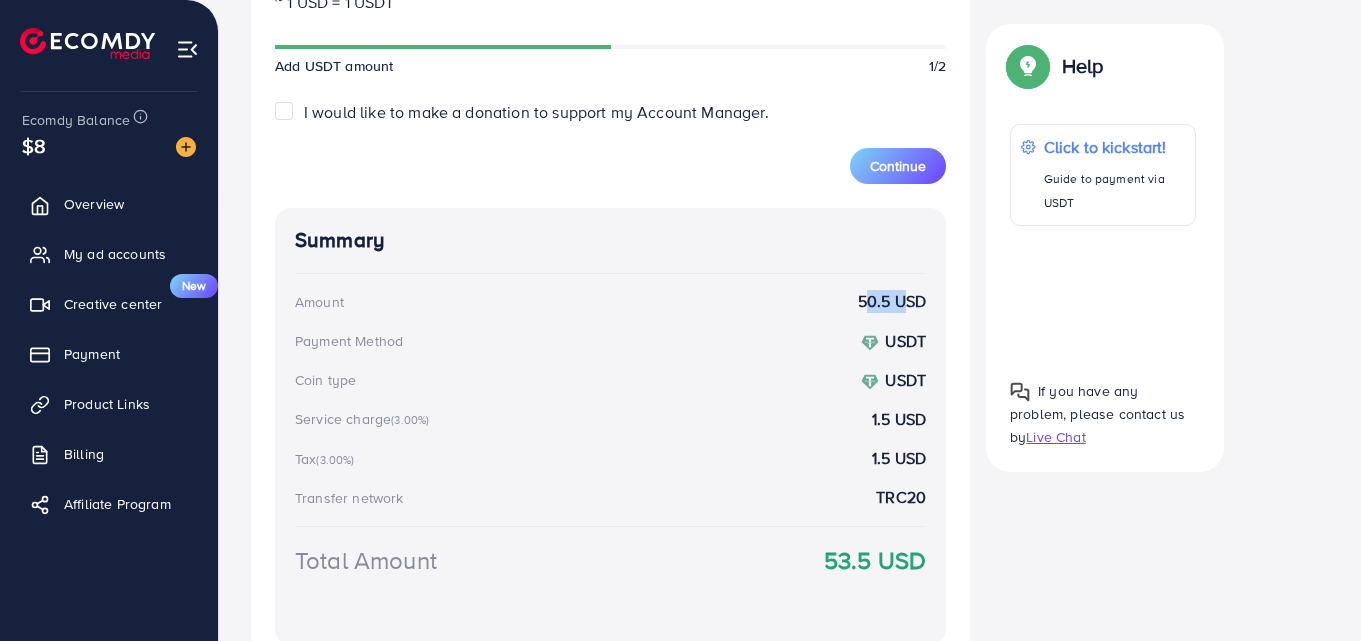 drag, startPoint x: 856, startPoint y: 302, endPoint x: 894, endPoint y: 302, distance: 38 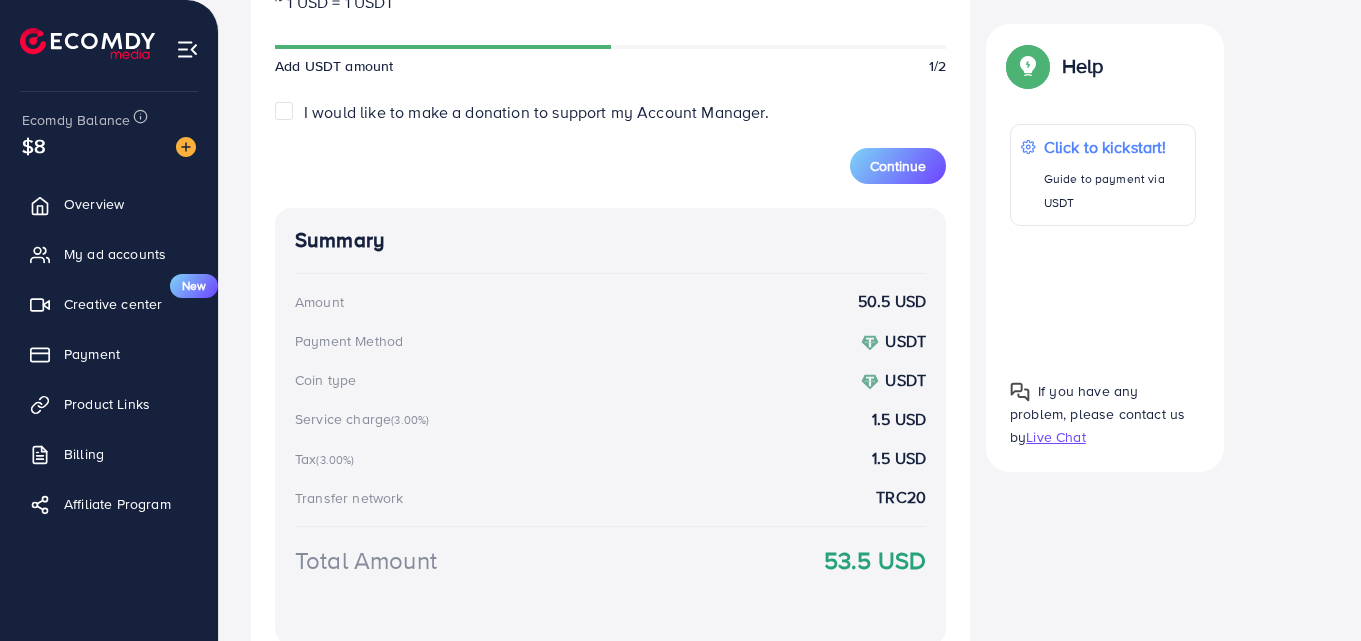 click on "Summary   Amount   50.5 USD   Payment Method  USDT  Coin type  USDT  Service charge   (3.00%)  1.5 USD  Tax   (3.00%)  1.5 USD  Transfer network  TRC20  Total Amount   53.5 USD" at bounding box center [610, 427] 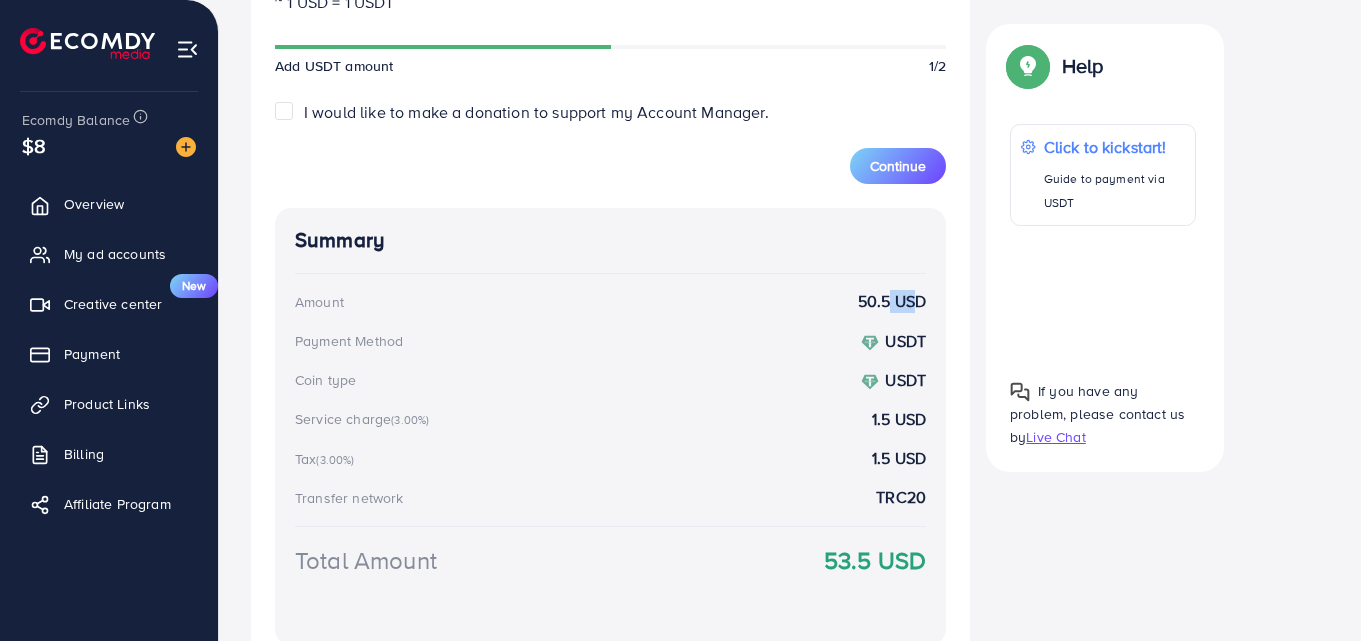 drag, startPoint x: 878, startPoint y: 294, endPoint x: 905, endPoint y: 297, distance: 27.166155 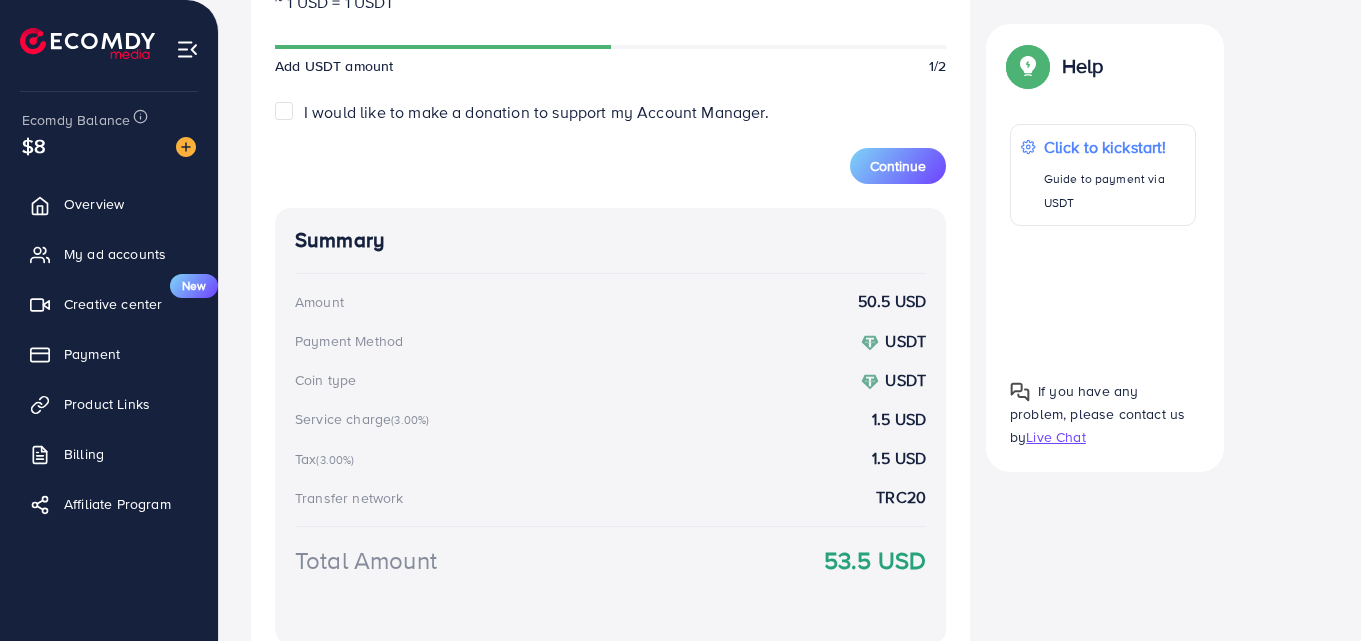 click on "Summary   Amount   50.5 USD   Payment Method  USDT  Coin type  USDT  Service charge   (3.00%)  1.5 USD  Tax   (3.00%)  1.5 USD  Transfer network  TRC20  Total Amount   53.5 USD" at bounding box center [610, 427] 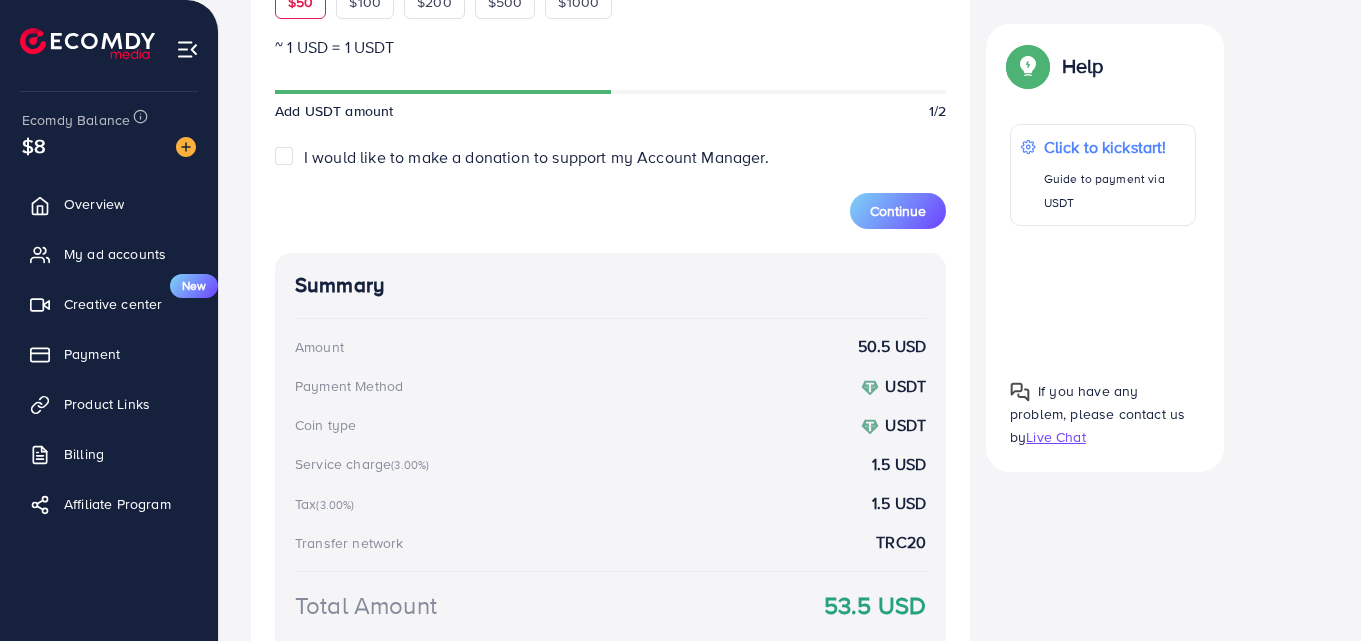 scroll, scrollTop: 810, scrollLeft: 0, axis: vertical 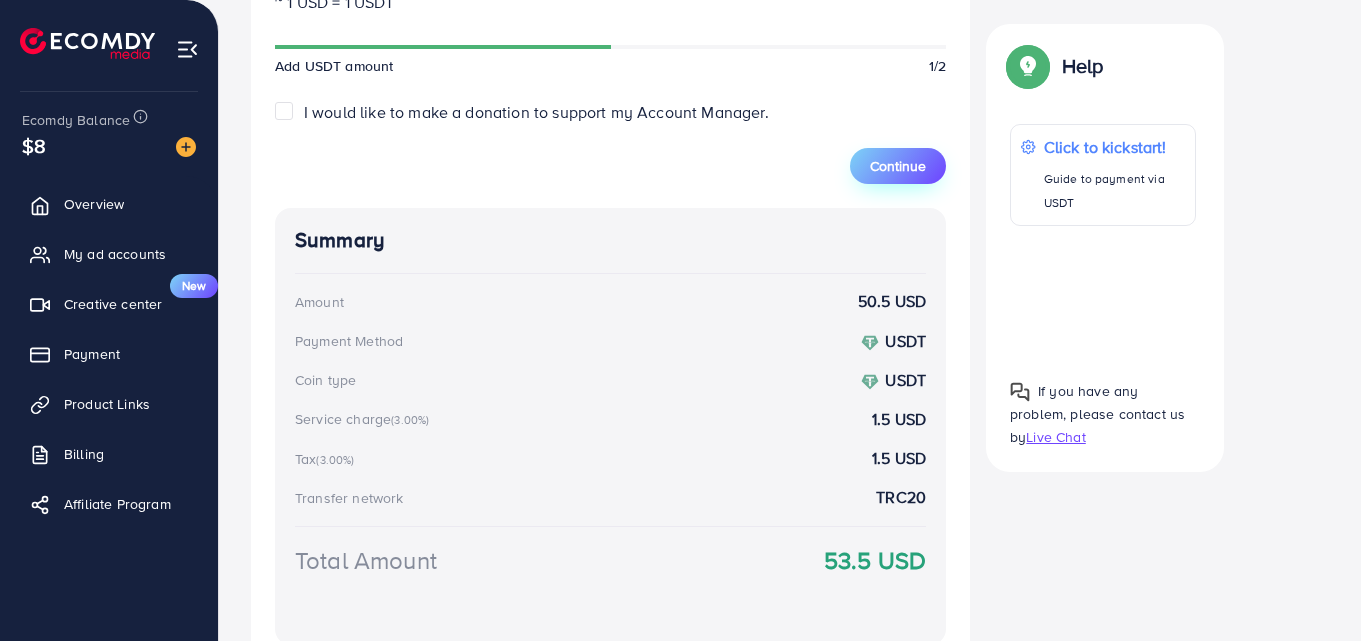 click on "Continue" at bounding box center (898, 166) 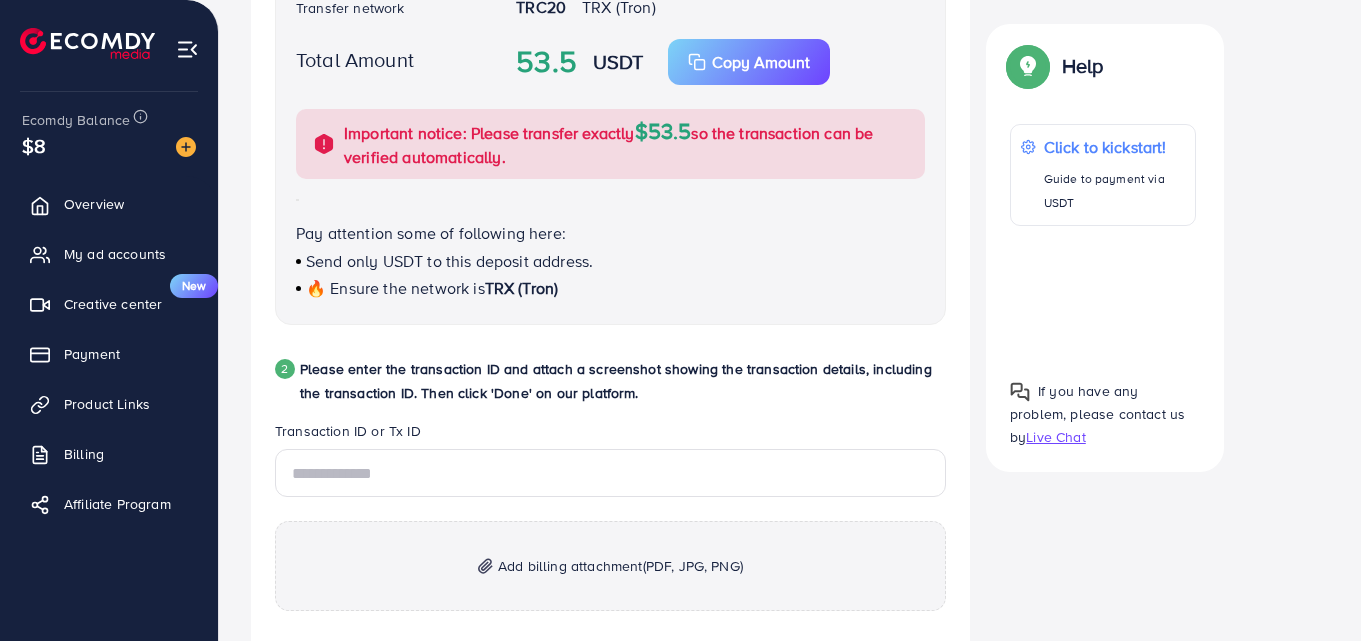 scroll, scrollTop: 510, scrollLeft: 0, axis: vertical 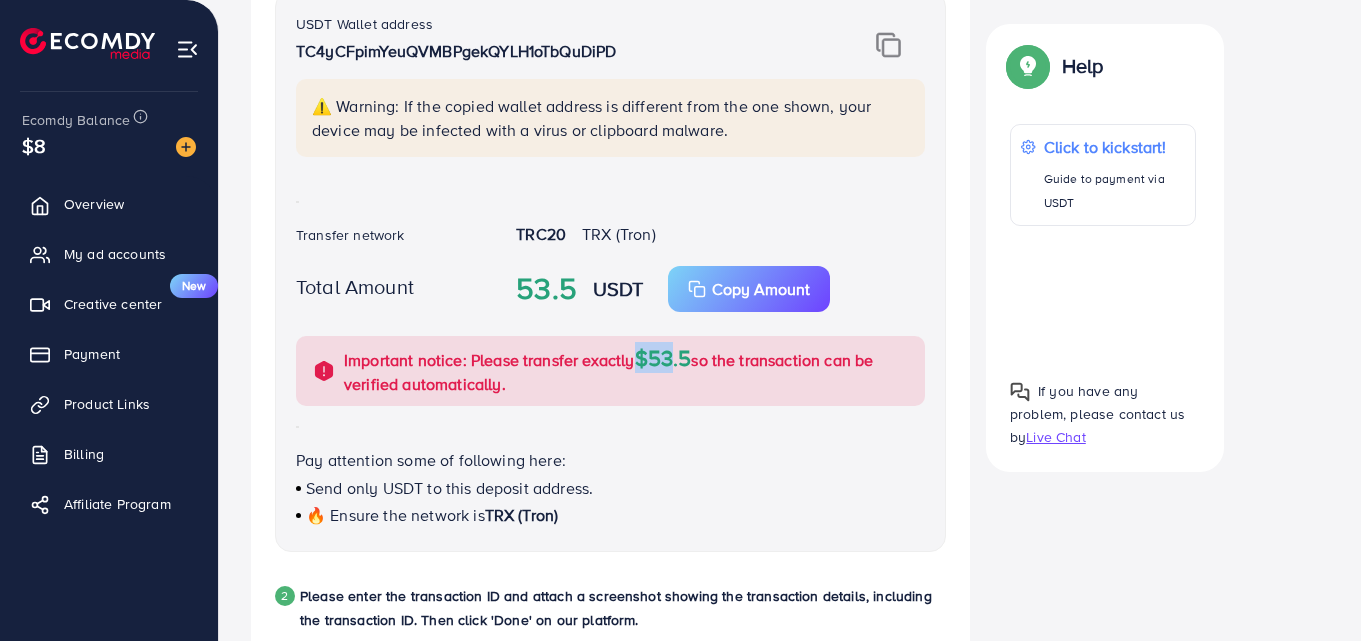 drag, startPoint x: 636, startPoint y: 356, endPoint x: 687, endPoint y: 370, distance: 52.886673 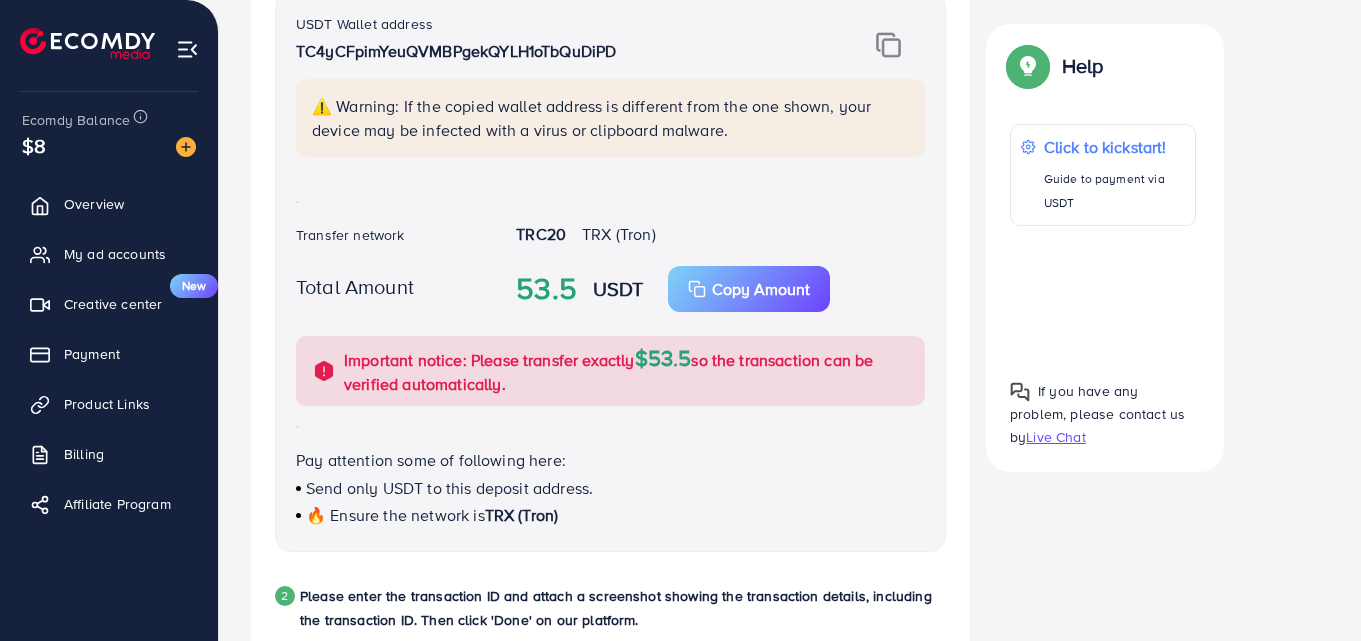 click on "USDT Wallet address  [ADDRESS]   ⚠️ Warning: If the copied wallet address is different from the one shown, your device may be infected with a virus or clipboard malware.   Transfer network   TRX (Tron)   Total Amount   53.5   USDT   Copy Amount  Important notice: Please transfer exactly  $53.5  so the transaction can be verified automatically.  Pay attention some of following here:   Send only USDT to this deposit address.  🔥 Ensure the network is   TRX (Tron)" at bounding box center (610, 271) 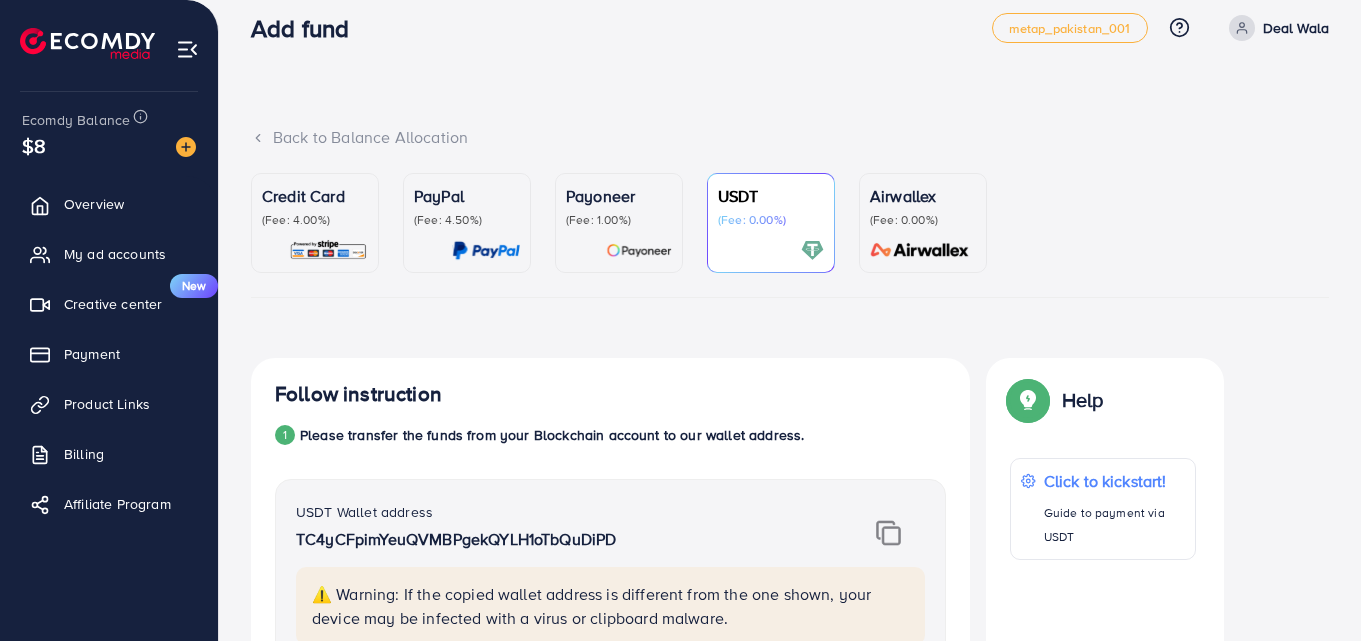 scroll, scrollTop: 0, scrollLeft: 0, axis: both 